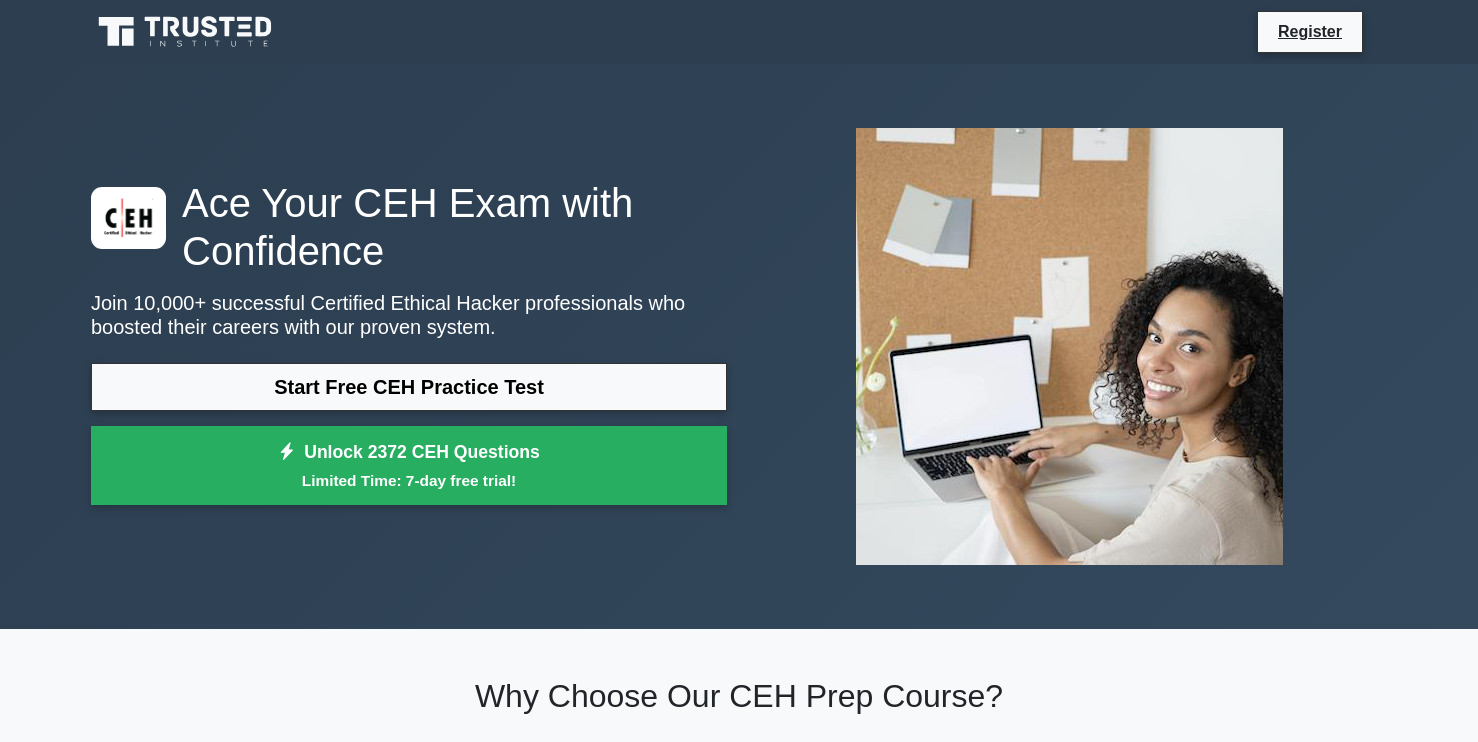 scroll, scrollTop: 0, scrollLeft: 0, axis: both 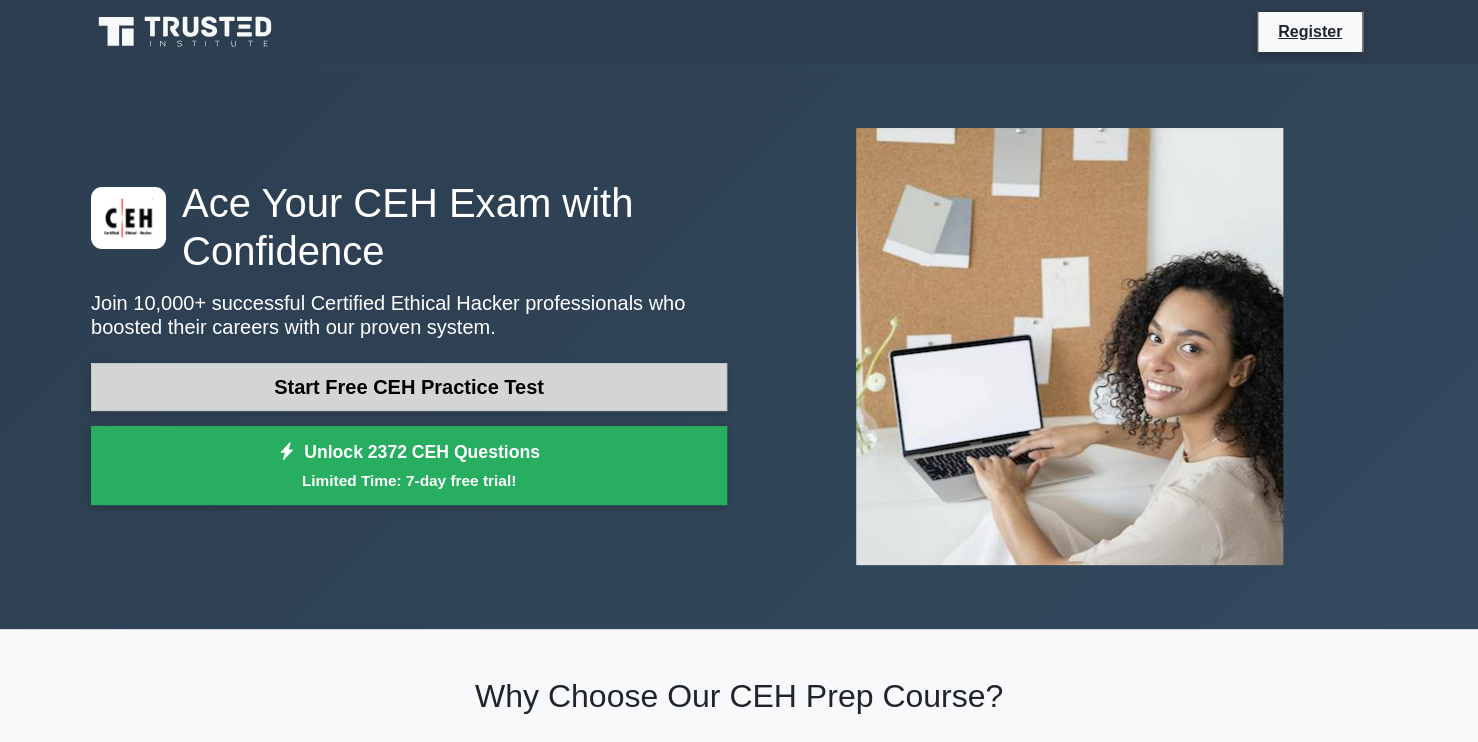 click on "Start Free CEH Practice Test" at bounding box center (409, 387) 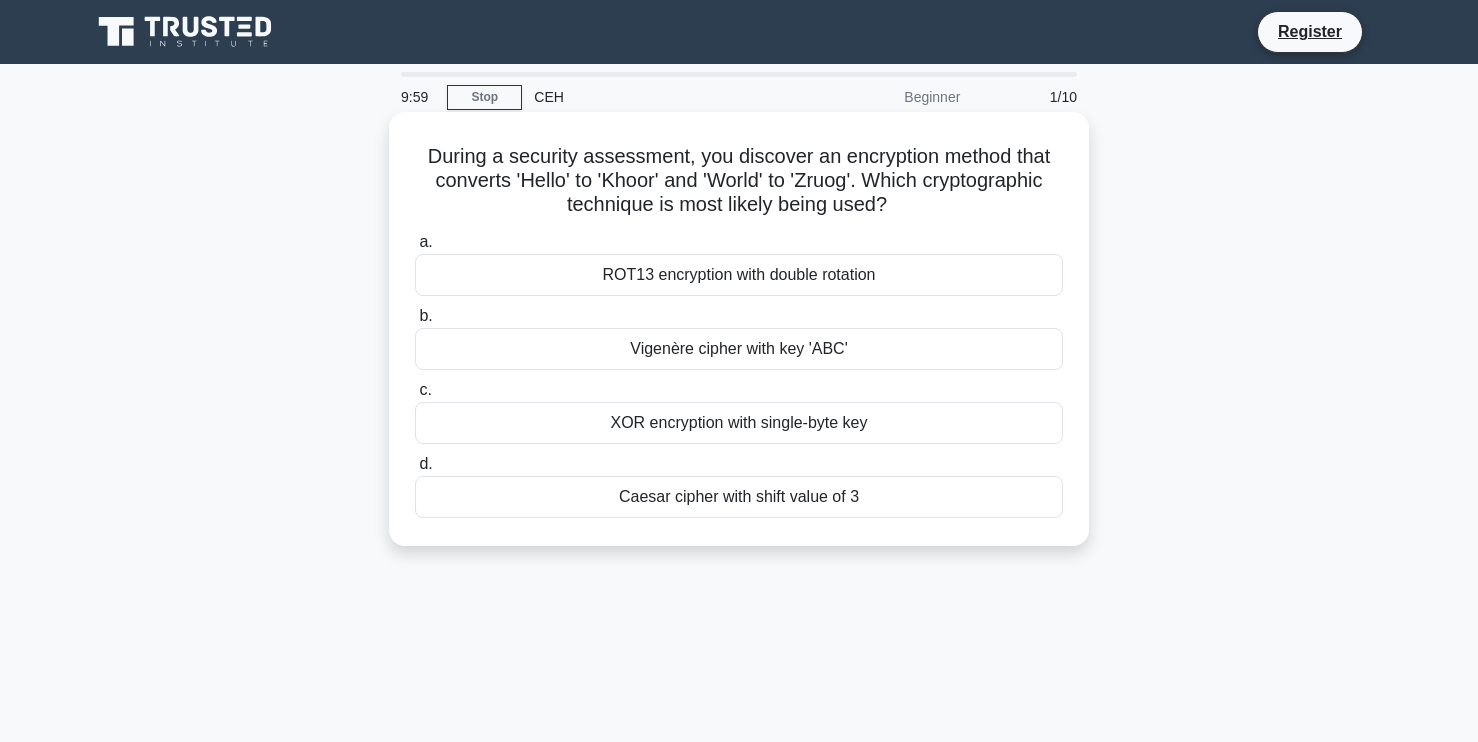 scroll, scrollTop: 0, scrollLeft: 0, axis: both 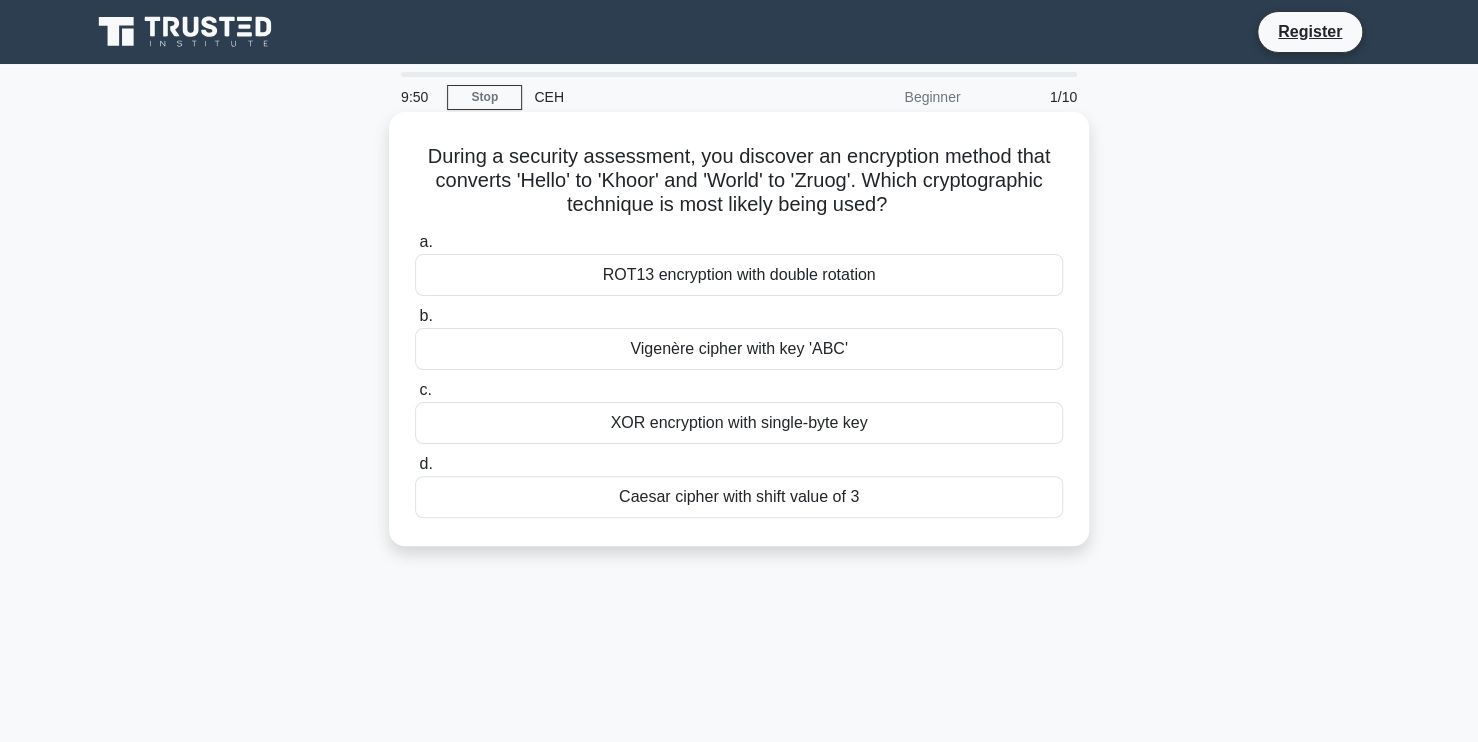 drag, startPoint x: 420, startPoint y: 151, endPoint x: 911, endPoint y: 494, distance: 598.94073 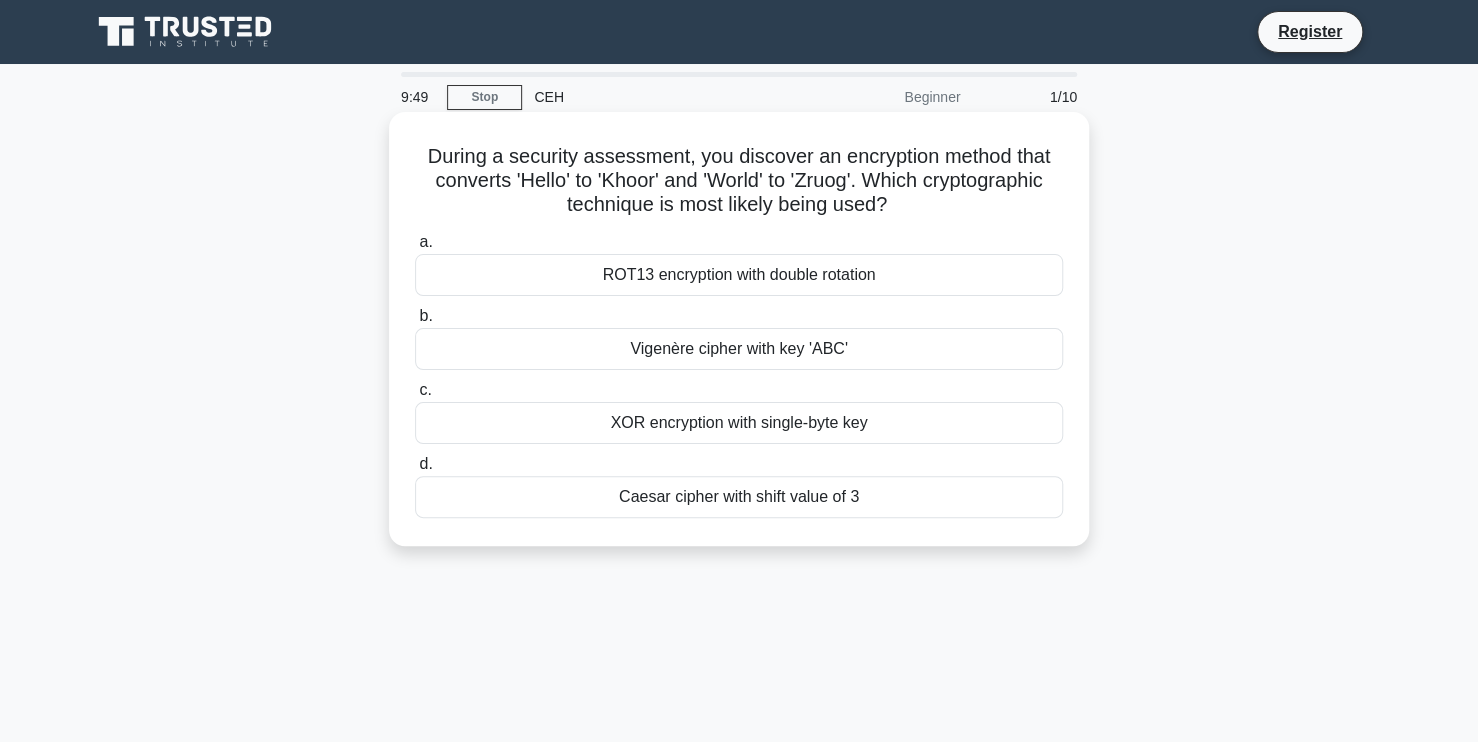 copy on "During a security assessment, you discover an encryption method that converts 'Hello' to 'Khoor' and 'World' to 'Zruog'. Which cryptographic technique is most likely being used?
.spinner_0XTQ{transform-origin:center;animation:spinner_y6GP .75s linear infinite}@keyframes spinner_y6GP{100%{transform:rotate(360deg)}}
a.
ROT13 encryption with double rotation
b.
Vigenère cipher with key 'ABC'
c.
XOR encryption with single-byte key
d.
Caesar cipher with shift value of 3" 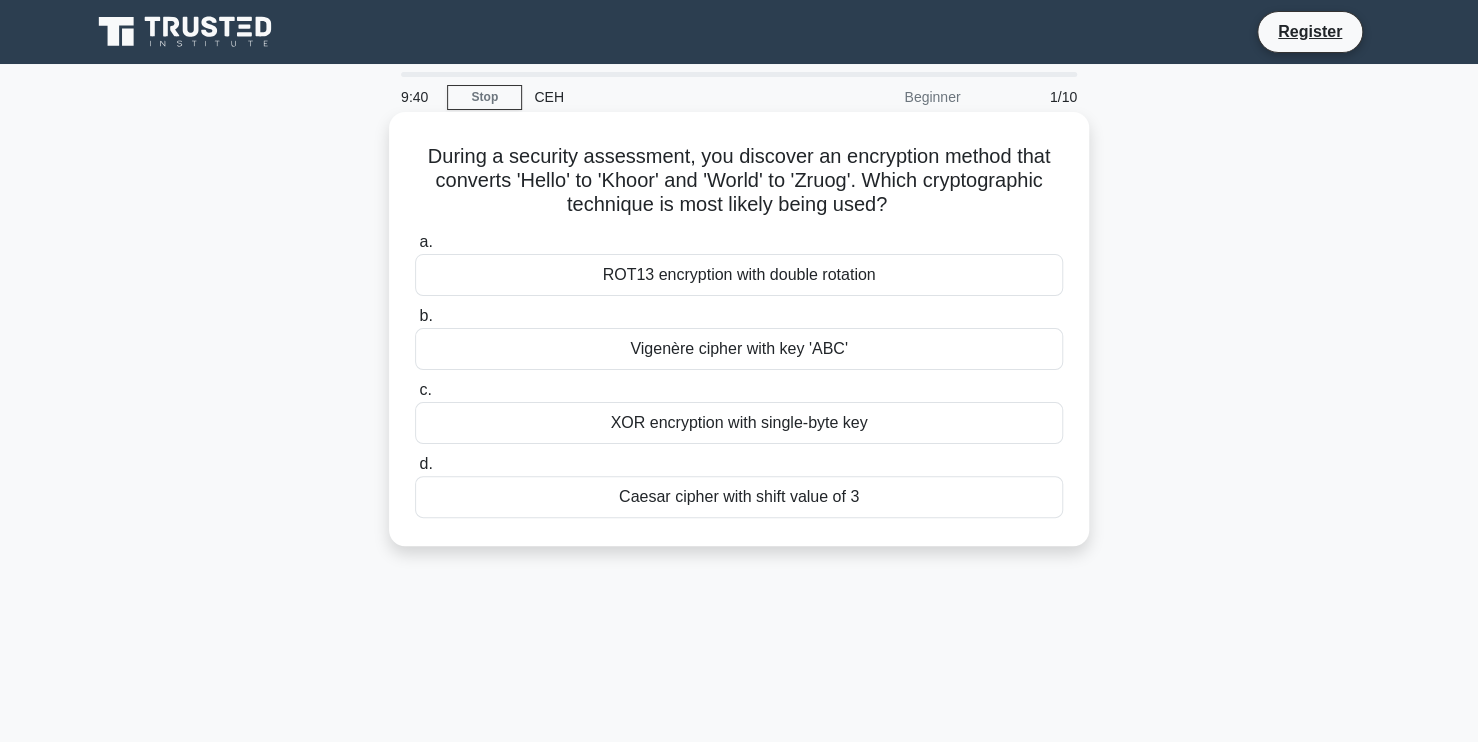 click on "Vigenère cipher with key 'ABC'" at bounding box center (739, 349) 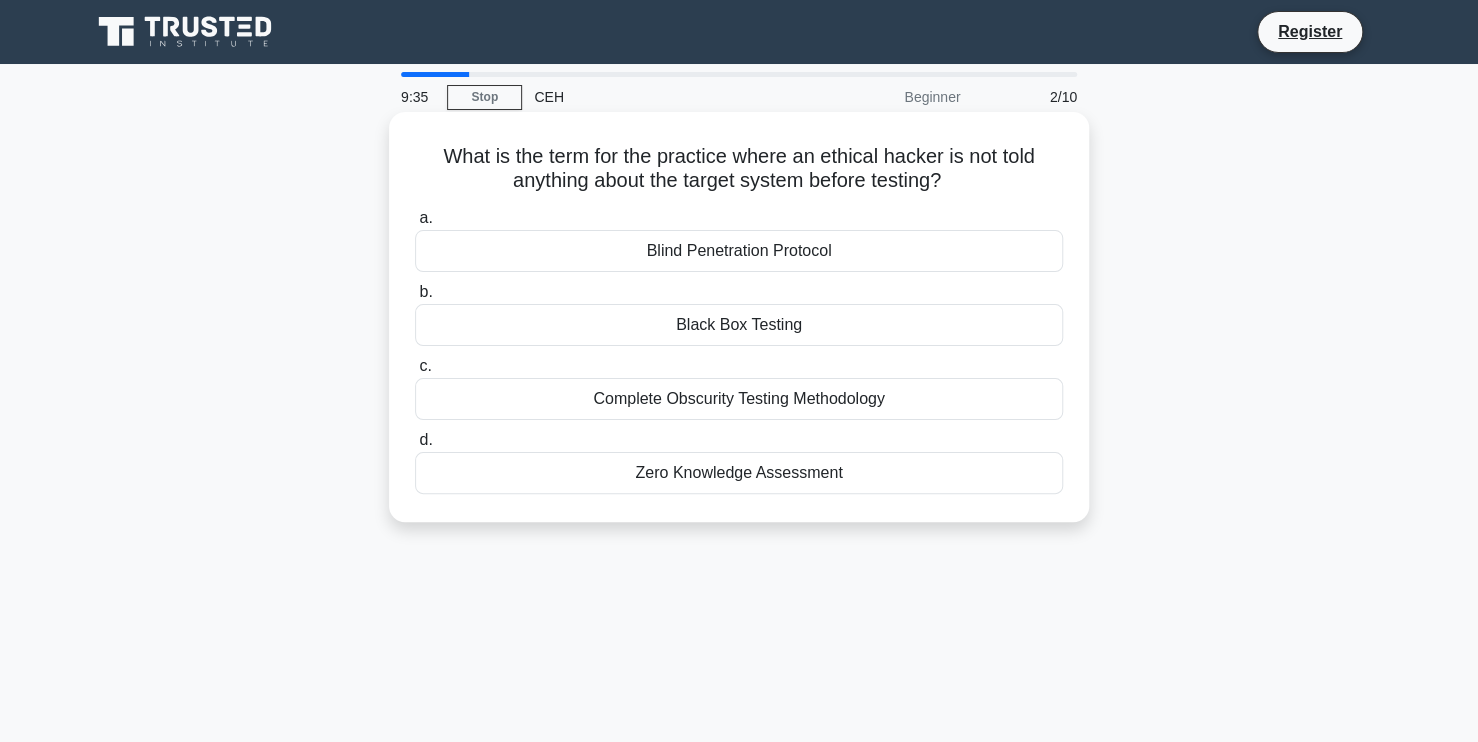 drag, startPoint x: 433, startPoint y: 148, endPoint x: 905, endPoint y: 490, distance: 582.8791 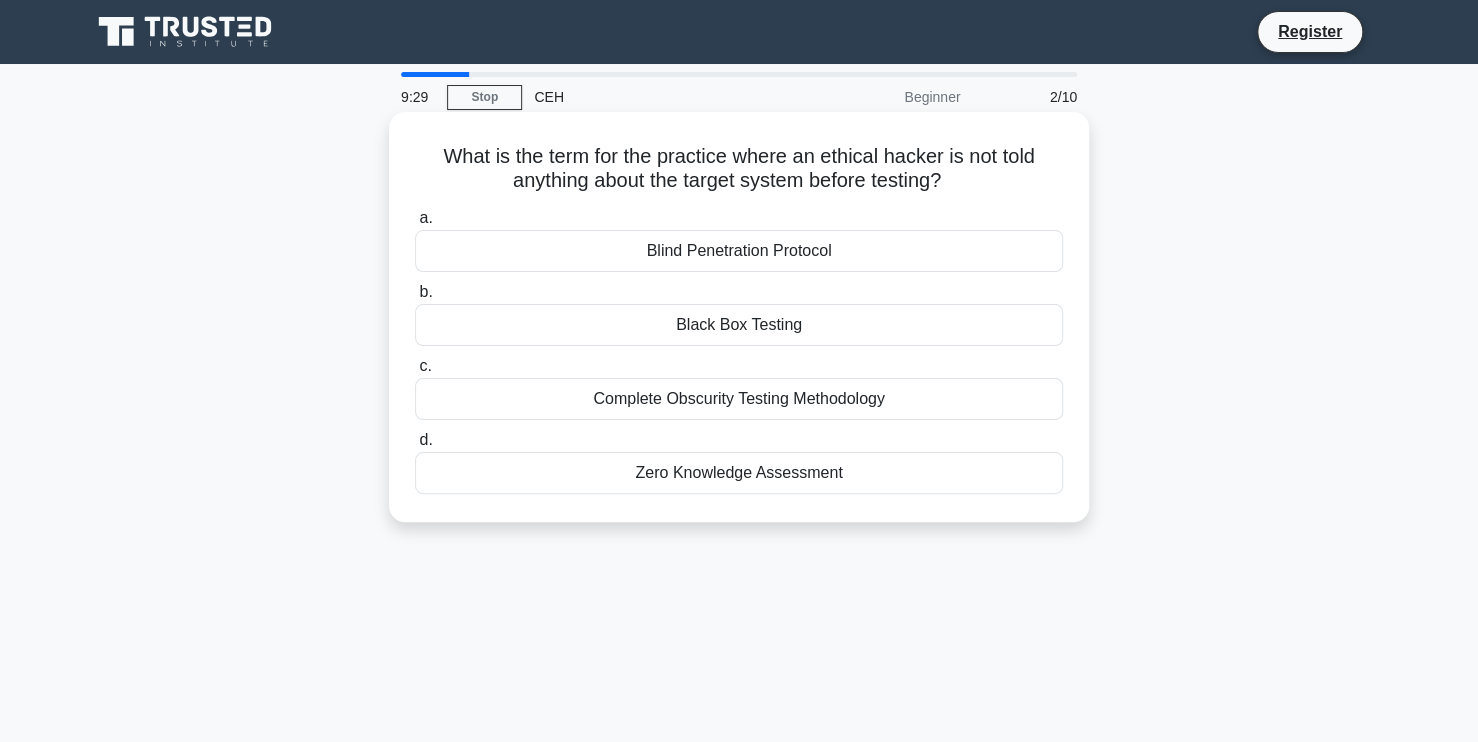 click on "Black Box Testing" at bounding box center [739, 325] 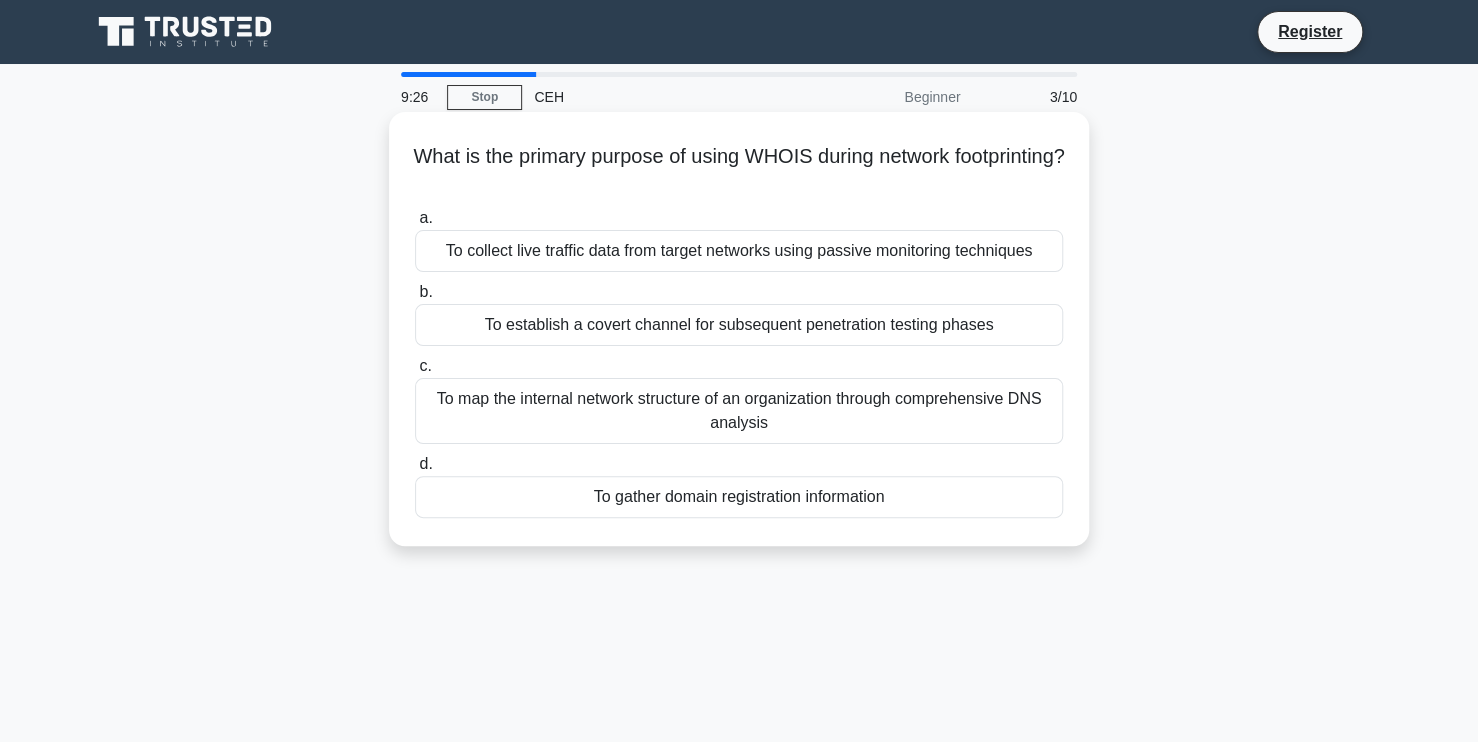 drag, startPoint x: 452, startPoint y: 151, endPoint x: 892, endPoint y: 502, distance: 562.85077 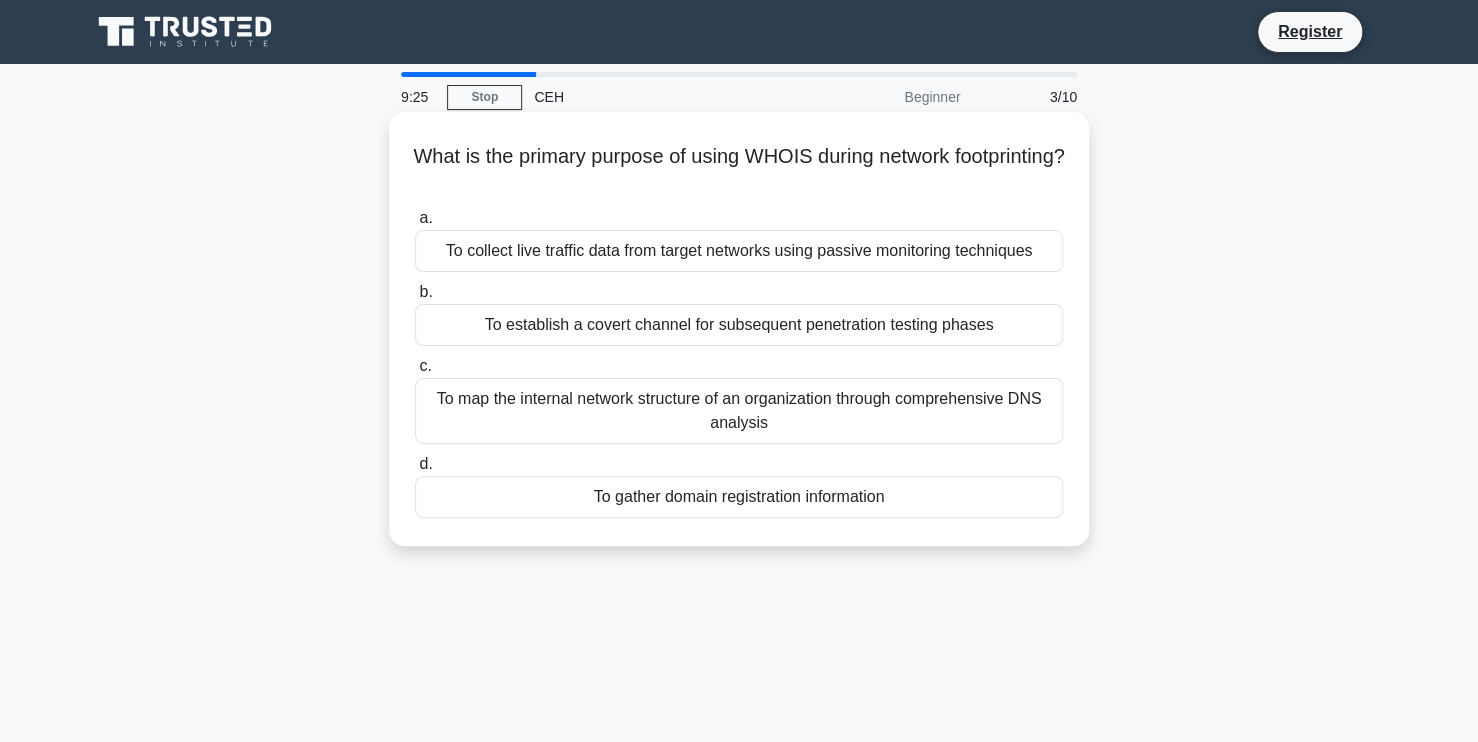 copy on "What is the primary purpose of using WHOIS during network footprinting?
.spinner_0XTQ{transform-origin:center;animation:spinner_y6GP .75s linear infinite}@keyframes spinner_y6GP{100%{transform:rotate(360deg)}}
a.
To collect live traffic data from target networks using passive monitoring techniques
b.
To establish a covert channel for subsequent penetration testing phases
c.
To map the internal network structure of an organization through comprehensive DNS analysis
d.
To gather domain registration information" 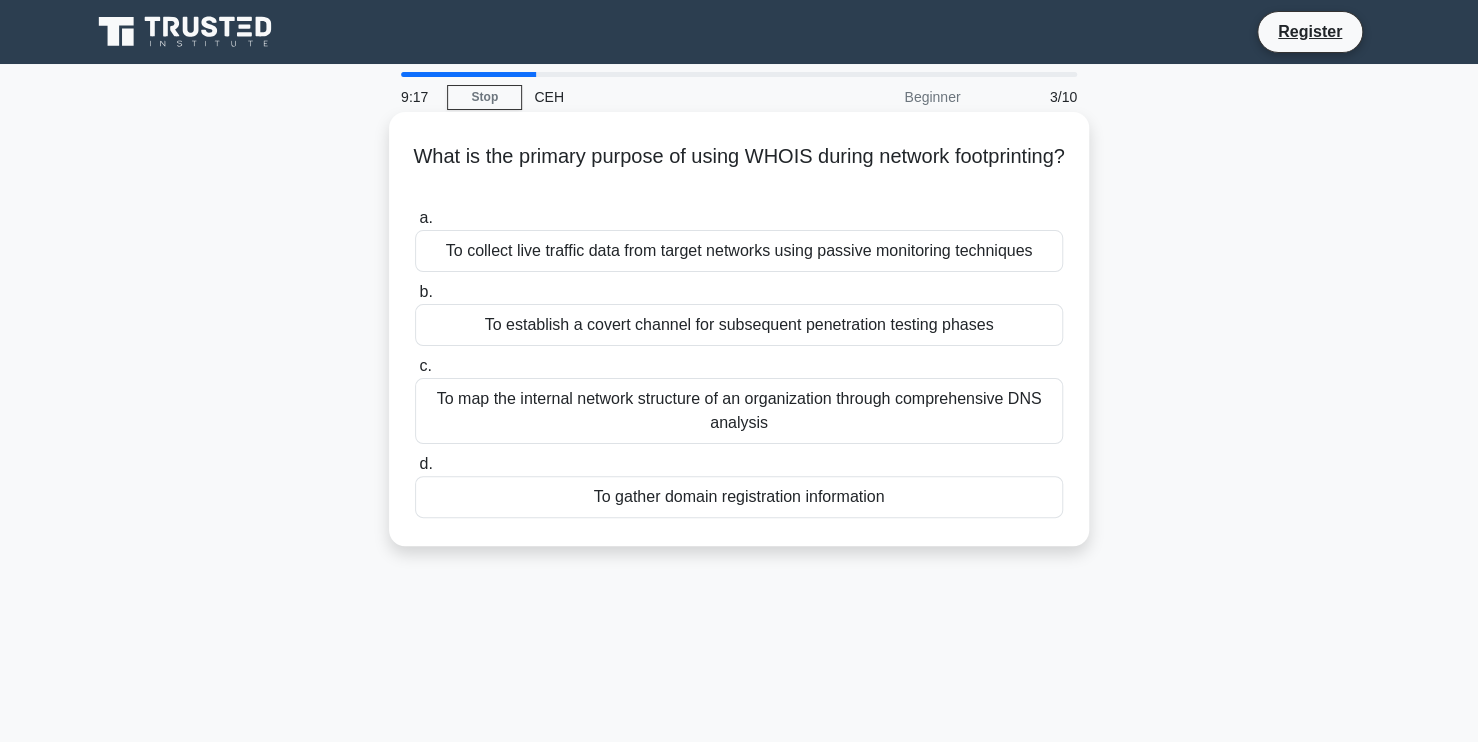 click on "To gather domain registration information" at bounding box center (739, 497) 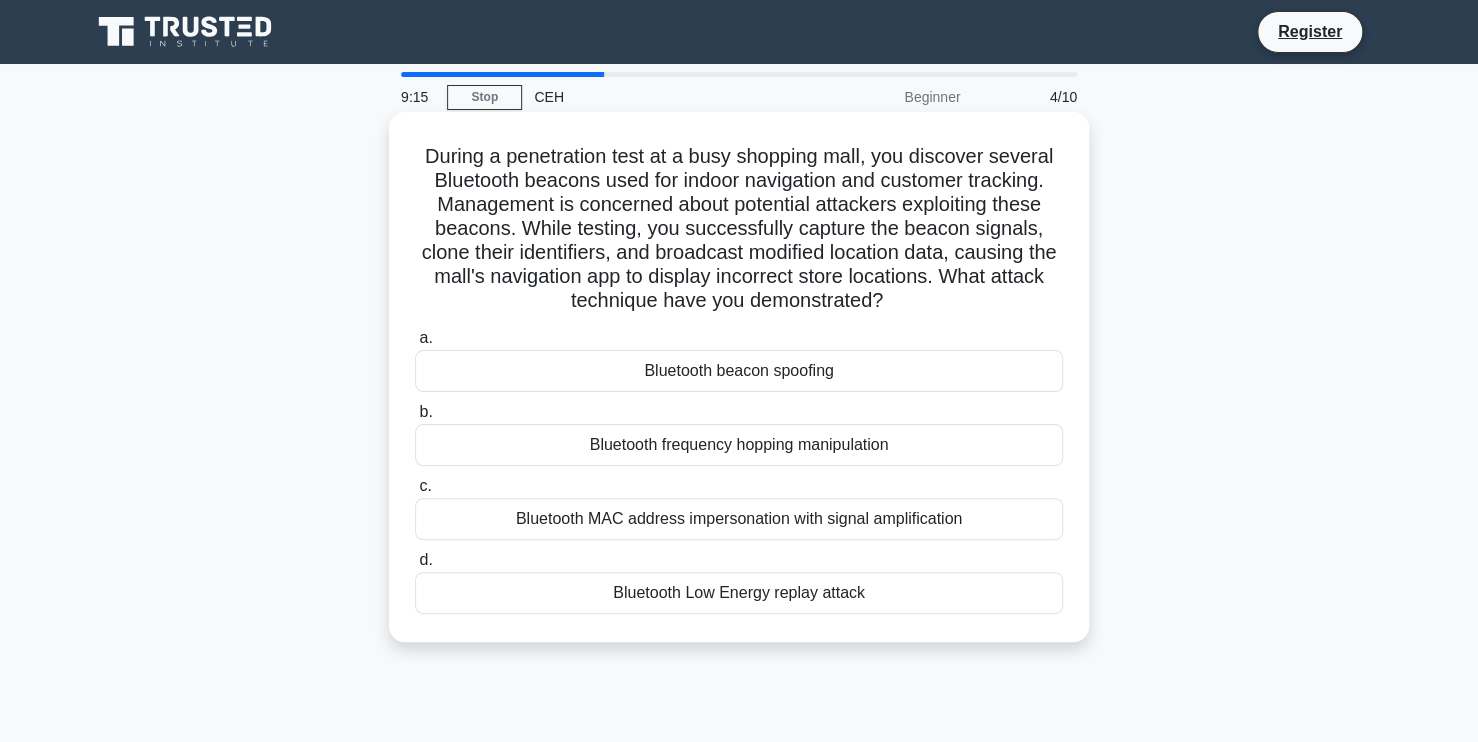 drag, startPoint x: 418, startPoint y: 154, endPoint x: 1008, endPoint y: 585, distance: 730.6579 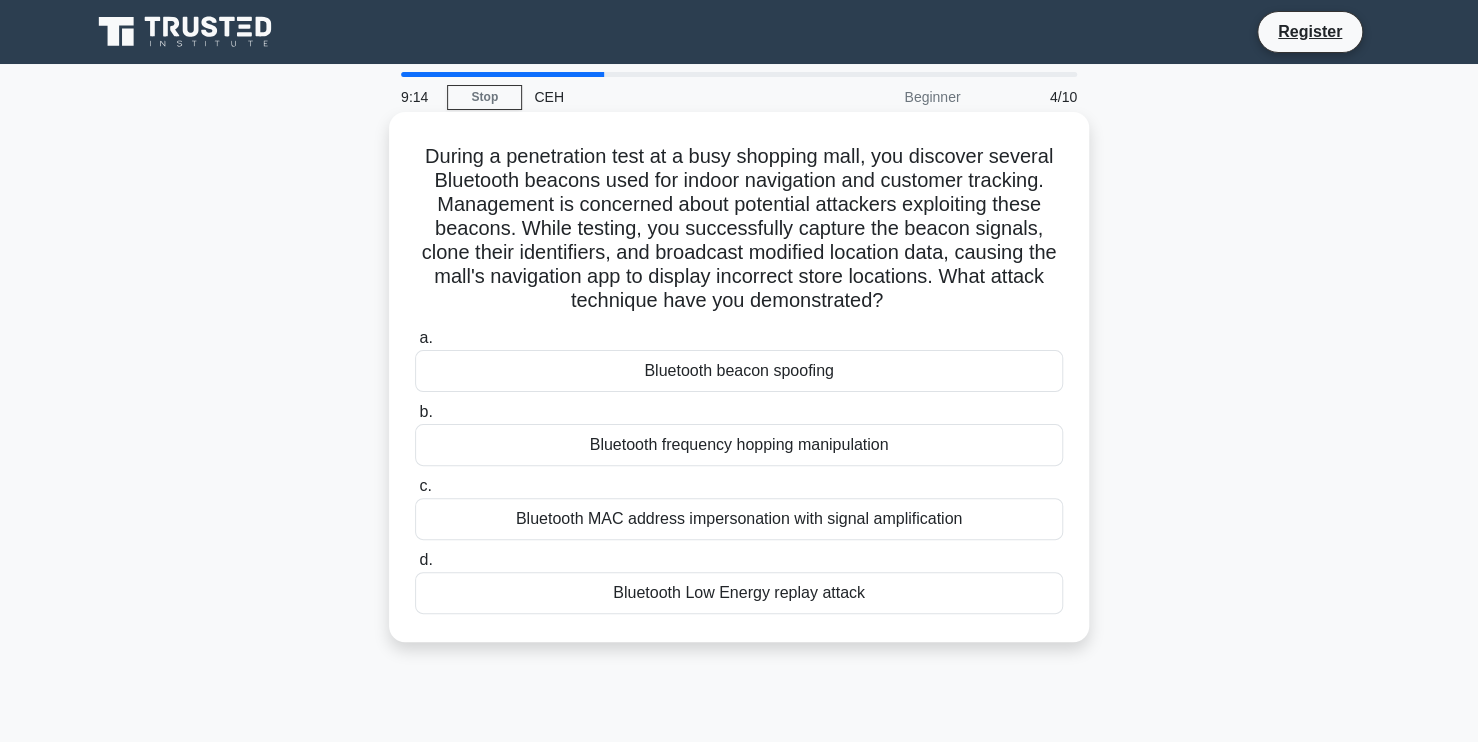 copy on "During a penetration test at a busy shopping mall, you discover several Bluetooth beacons used for indoor navigation and customer tracking. Management is concerned about potential attackers exploiting these beacons. While testing, you successfully capture the beacon signals, clone their identifiers, and broadcast modified location data, causing the mall's navigation app to display incorrect store locations. What attack technique have you demonstrated?
.spinner_0XTQ{transform-origin:center;animation:spinner_y6GP .75s linear infinite}@keyframes spinner_y6GP{100%{transform:rotate(360deg)}}
a.
Bluetooth beacon spoofing
b.
Bluetooth frequency hopping manipulation
c.
Bluetooth MAC address impersonation with signal amplification
d.
..." 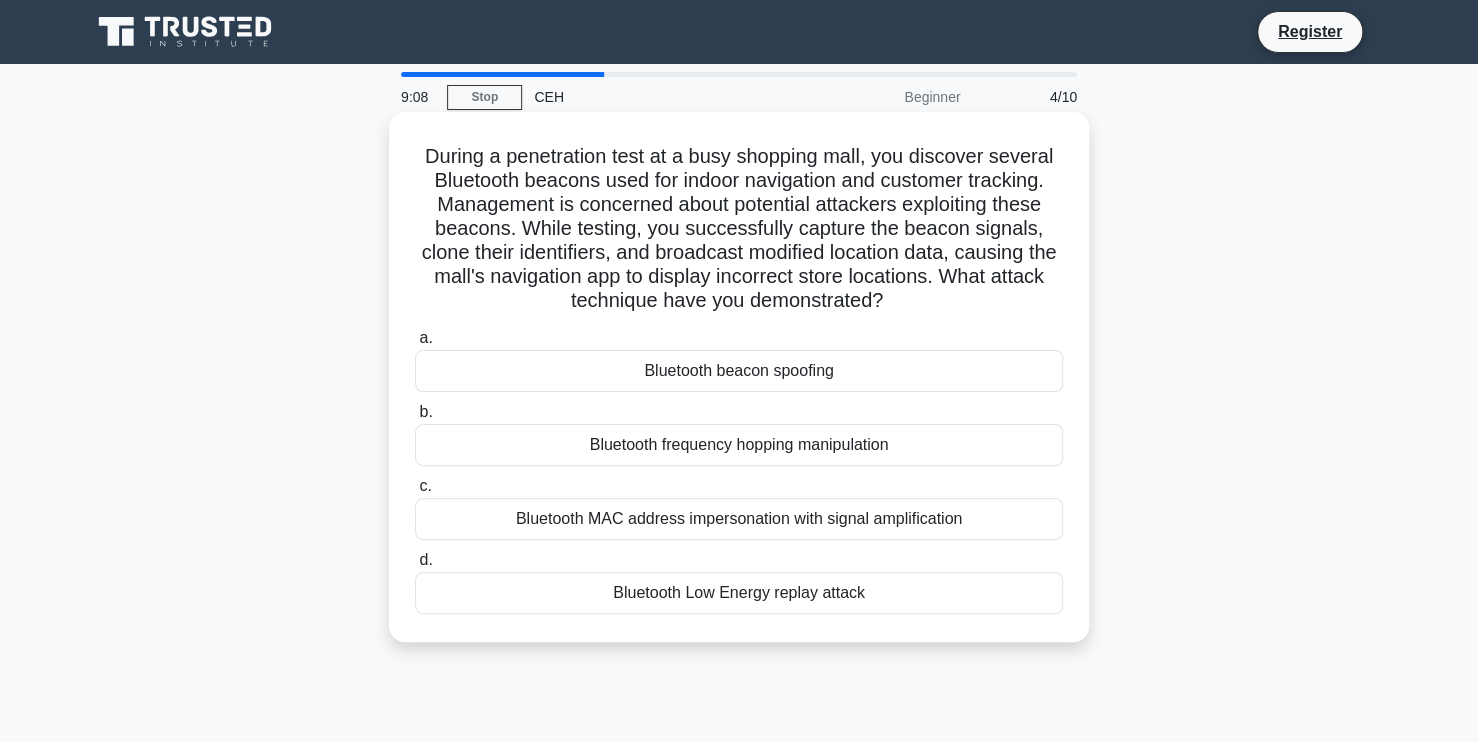 click on "Bluetooth beacon spoofing" at bounding box center (739, 371) 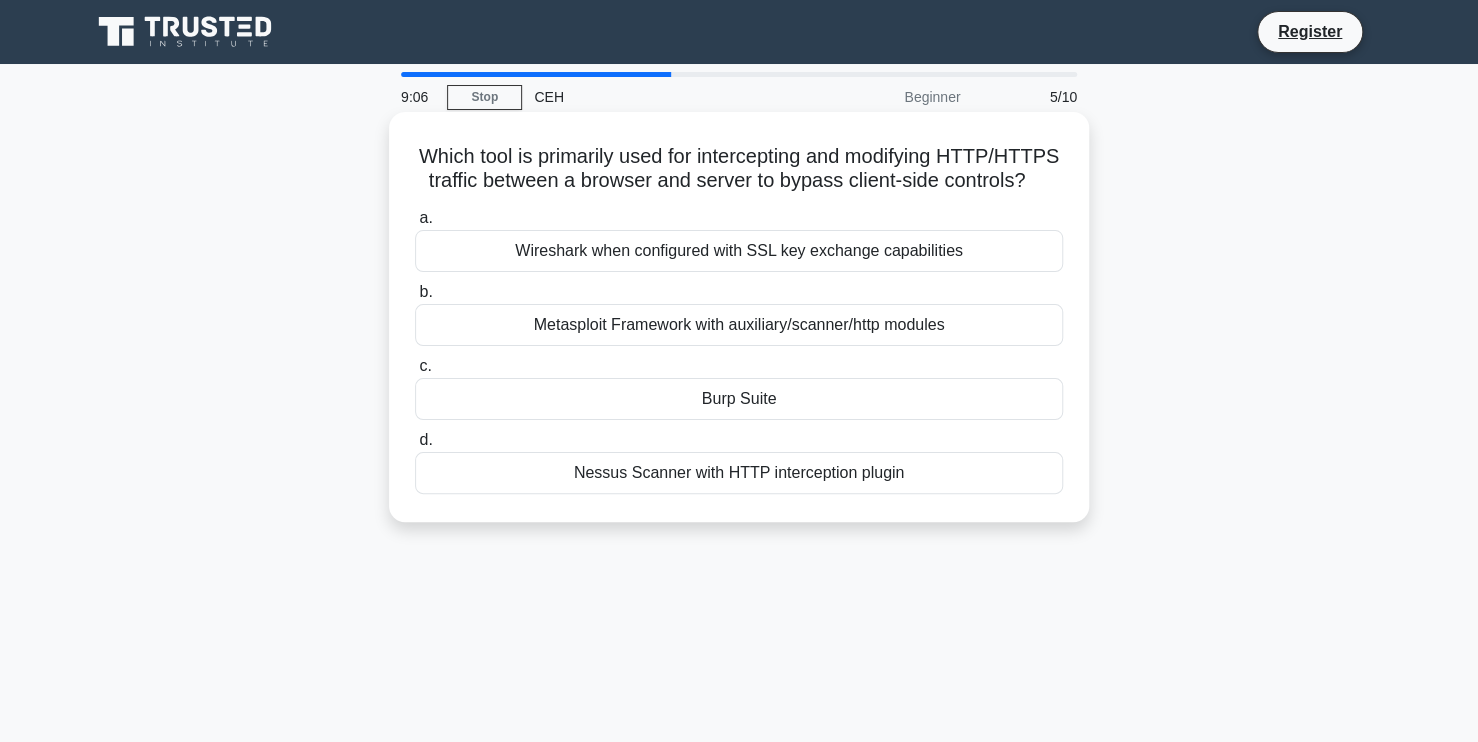 drag, startPoint x: 469, startPoint y: 155, endPoint x: 921, endPoint y: 509, distance: 574.1254 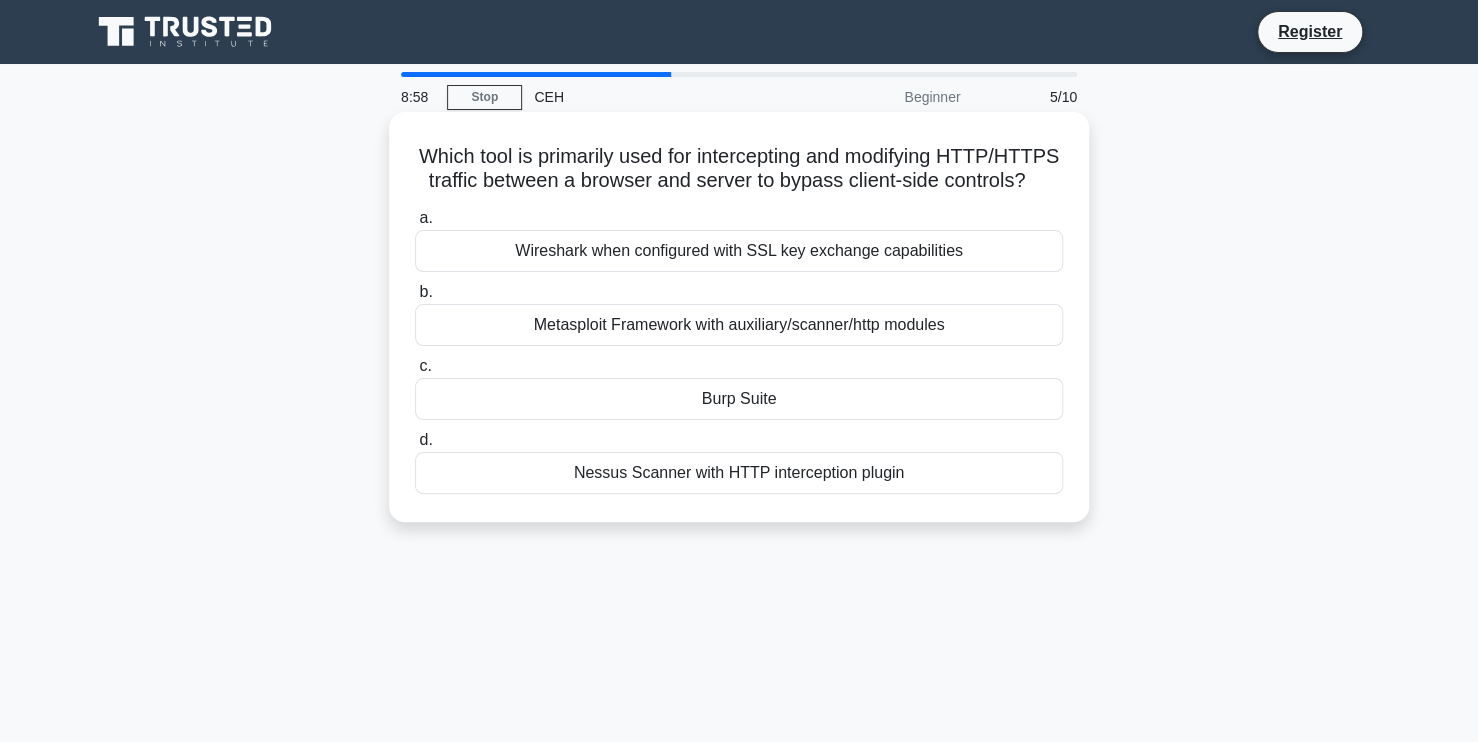 click on "Burp Suite" at bounding box center [739, 399] 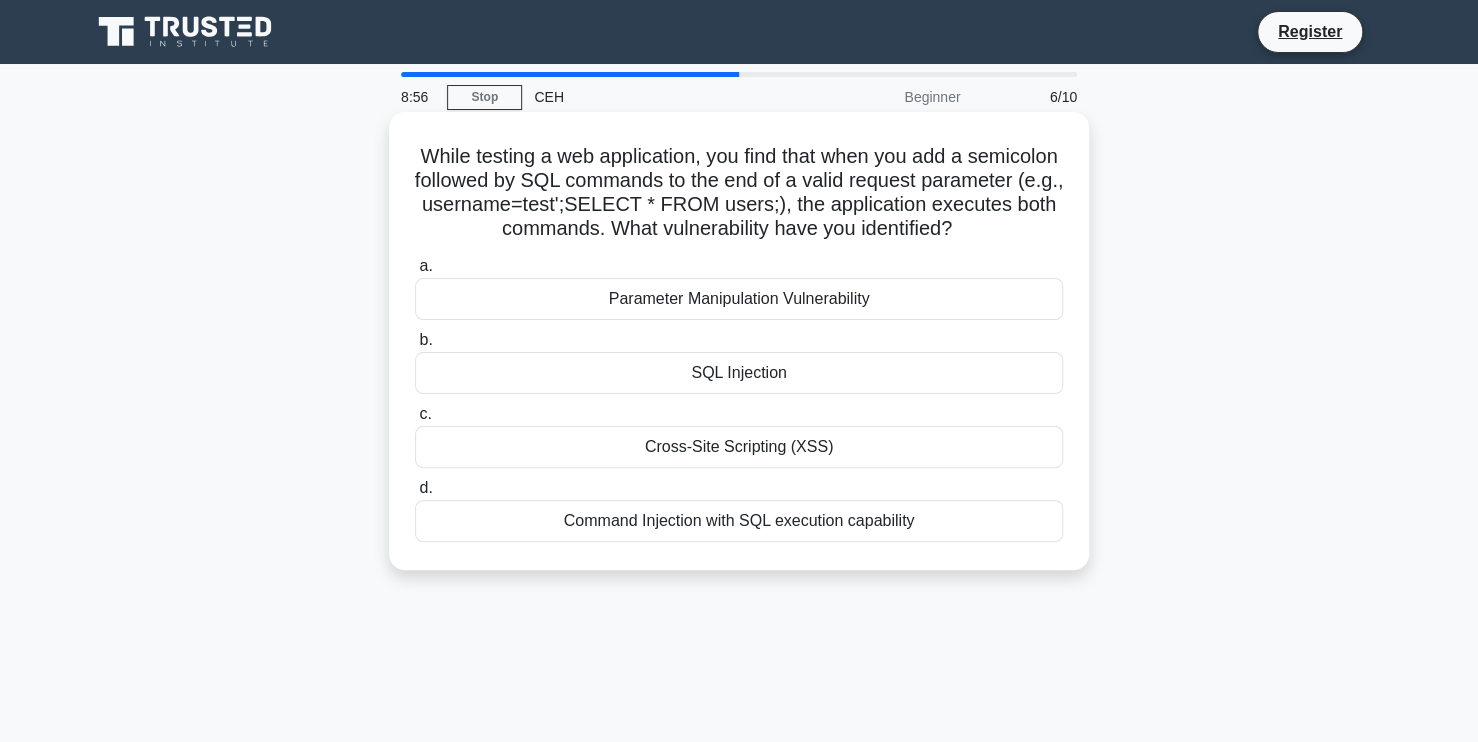 drag, startPoint x: 458, startPoint y: 149, endPoint x: 1019, endPoint y: 522, distance: 673.6839 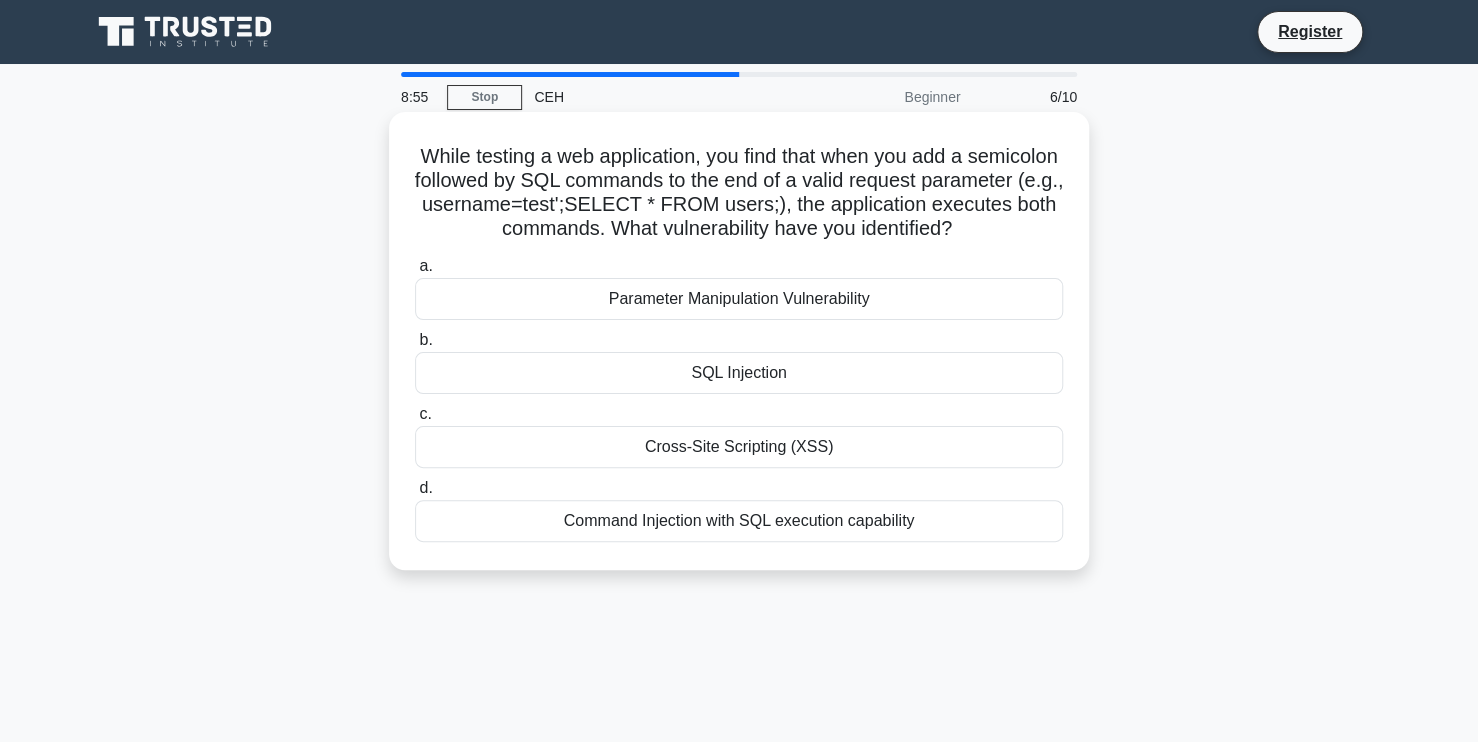 copy on "While testing a web application, you find that when you add a semicolon followed by SQL commands to the end of a valid request parameter (e.g., username=test';SELECT * FROM users;), the application executes both commands. What vulnerability have you identified?
.spinner_0XTQ{transform-origin:center;animation:spinner_y6GP .75s linear infinite}@keyframes spinner_y6GP{100%{transform:rotate(360deg)}}
a.
Parameter Manipulation Vulnerability
b.
SQL Injection
c.
Cross-Site Scripting (XSS)
d.
Command Injection with SQL execution capability" 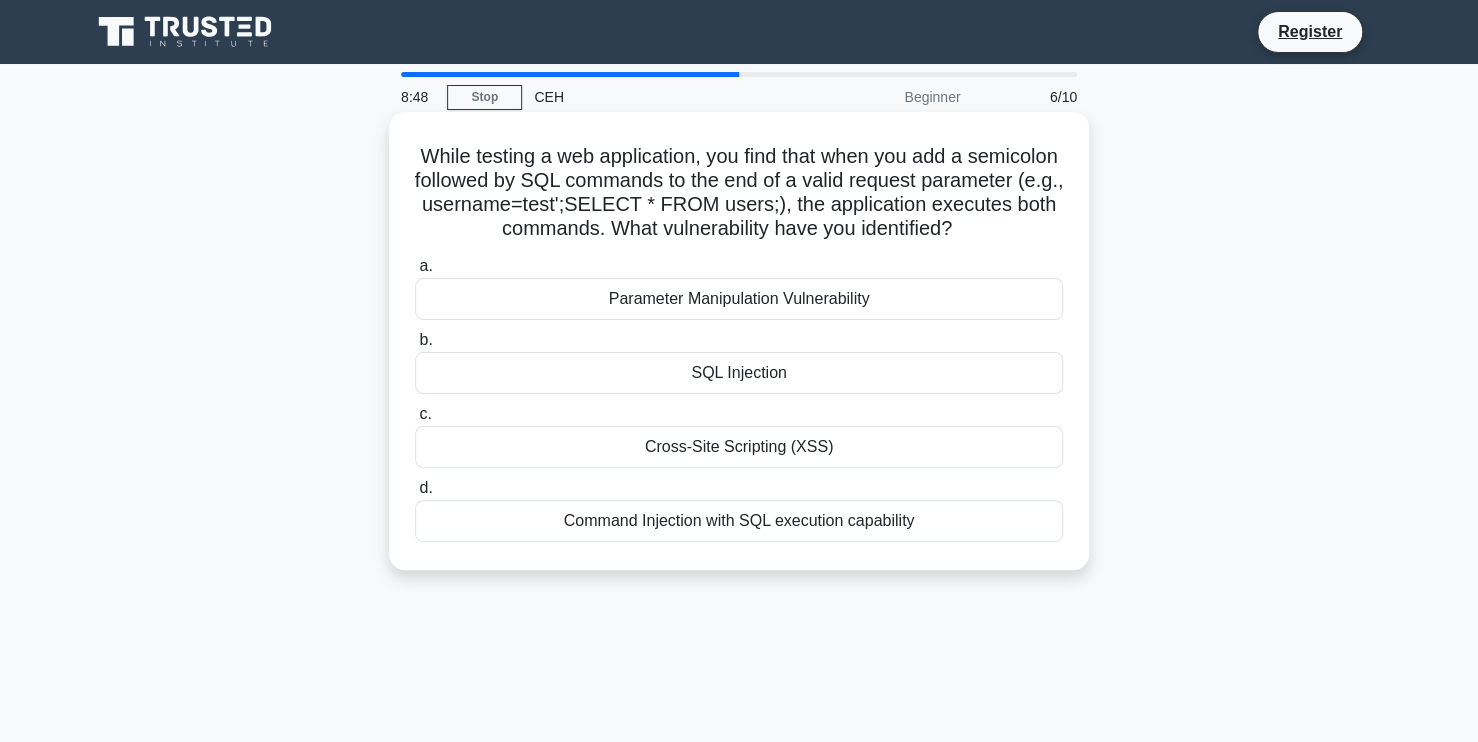 click on "SQL Injection" at bounding box center (739, 373) 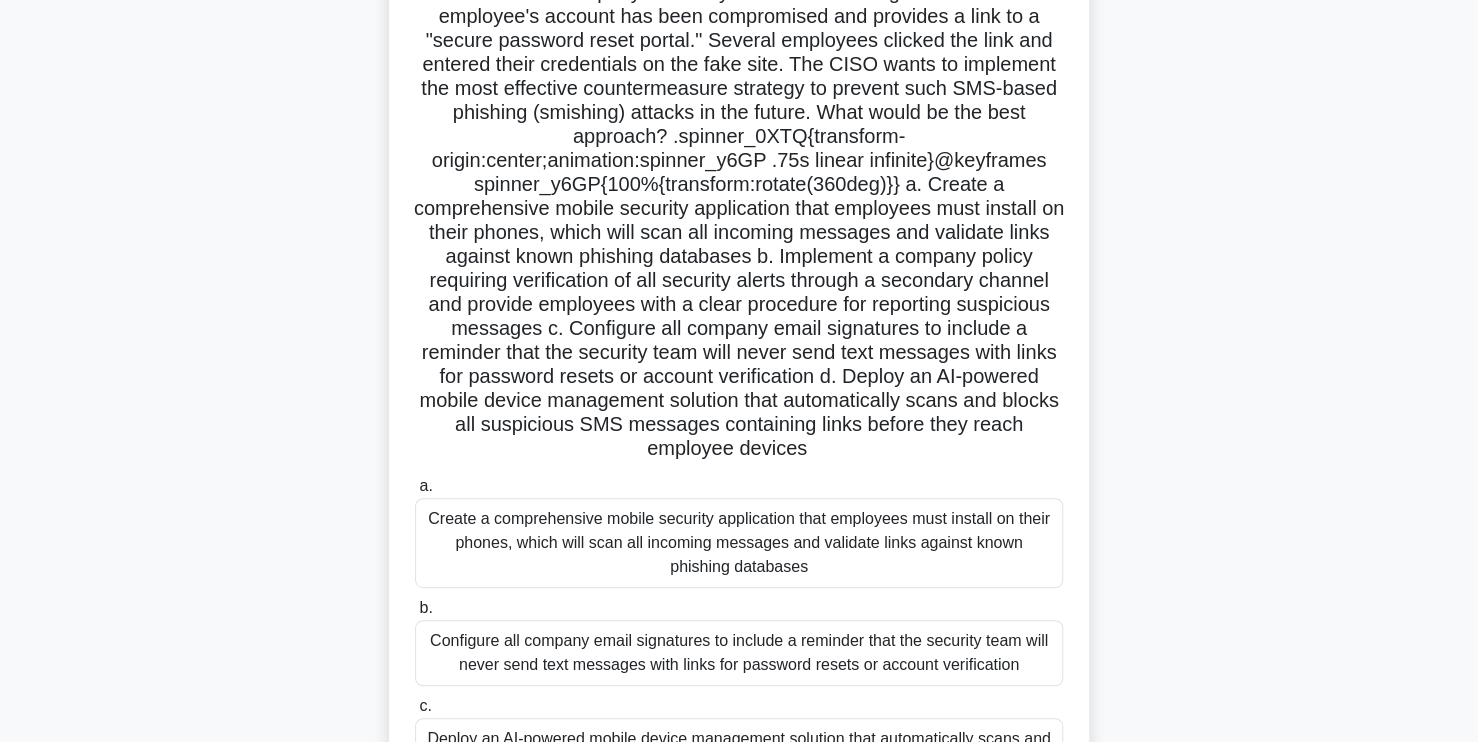 scroll, scrollTop: 300, scrollLeft: 0, axis: vertical 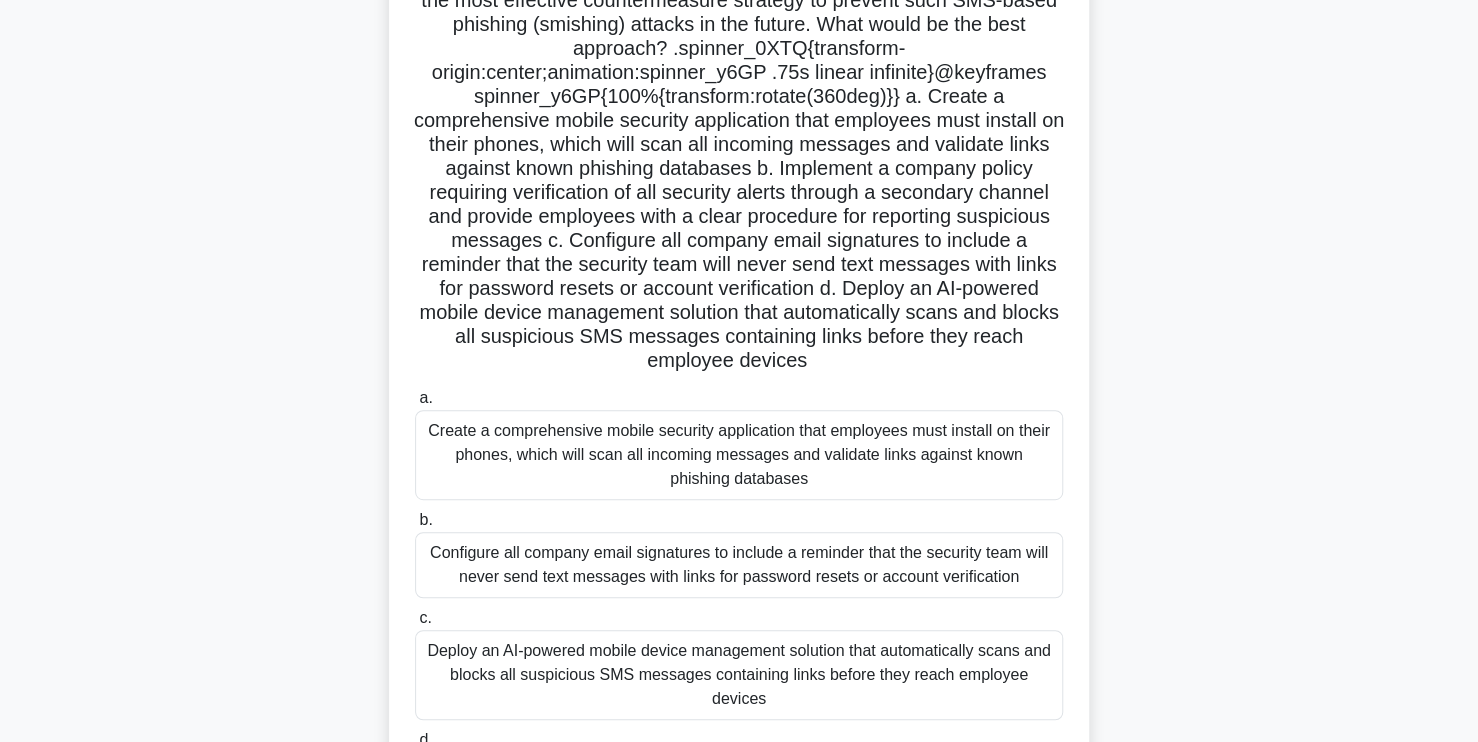 drag, startPoint x: 416, startPoint y: 154, endPoint x: 852, endPoint y: 503, distance: 558.4774 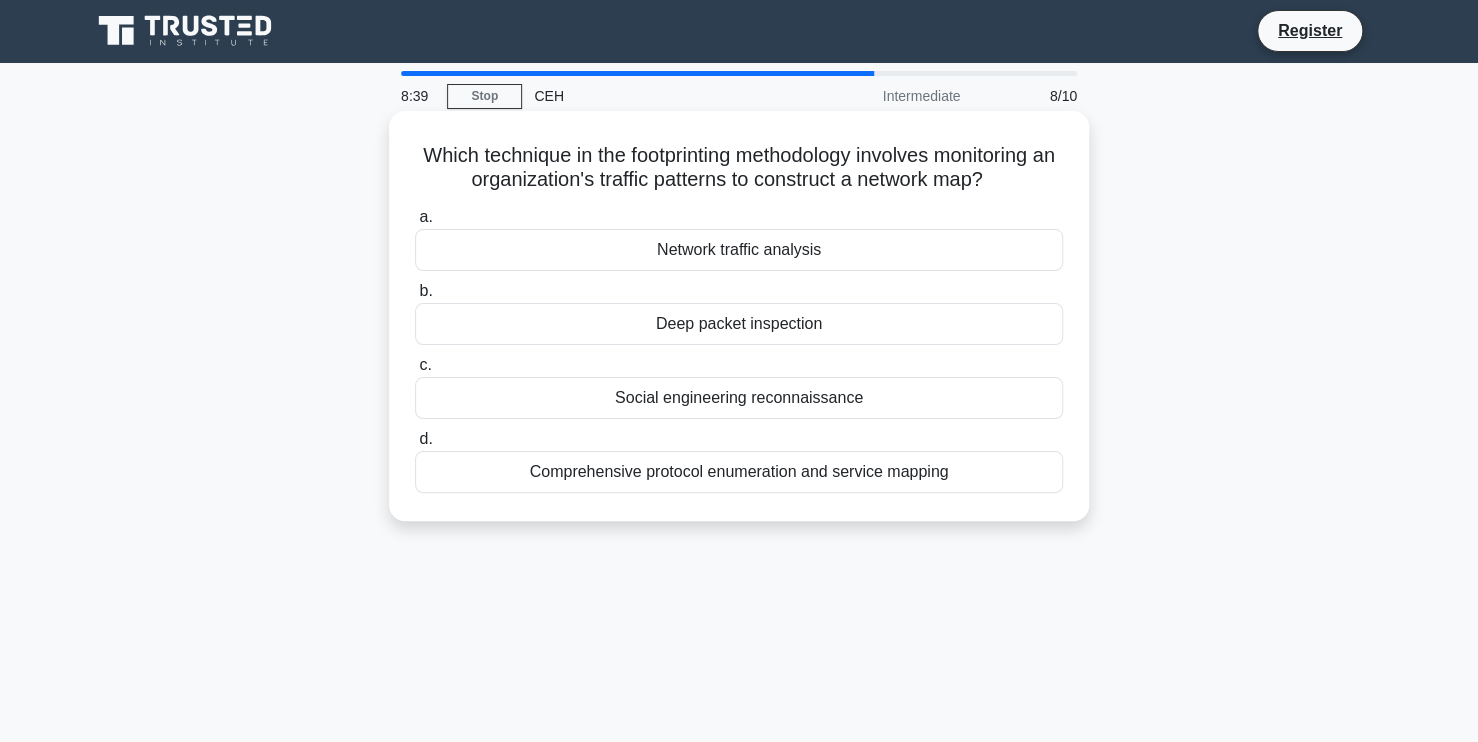 scroll, scrollTop: 0, scrollLeft: 0, axis: both 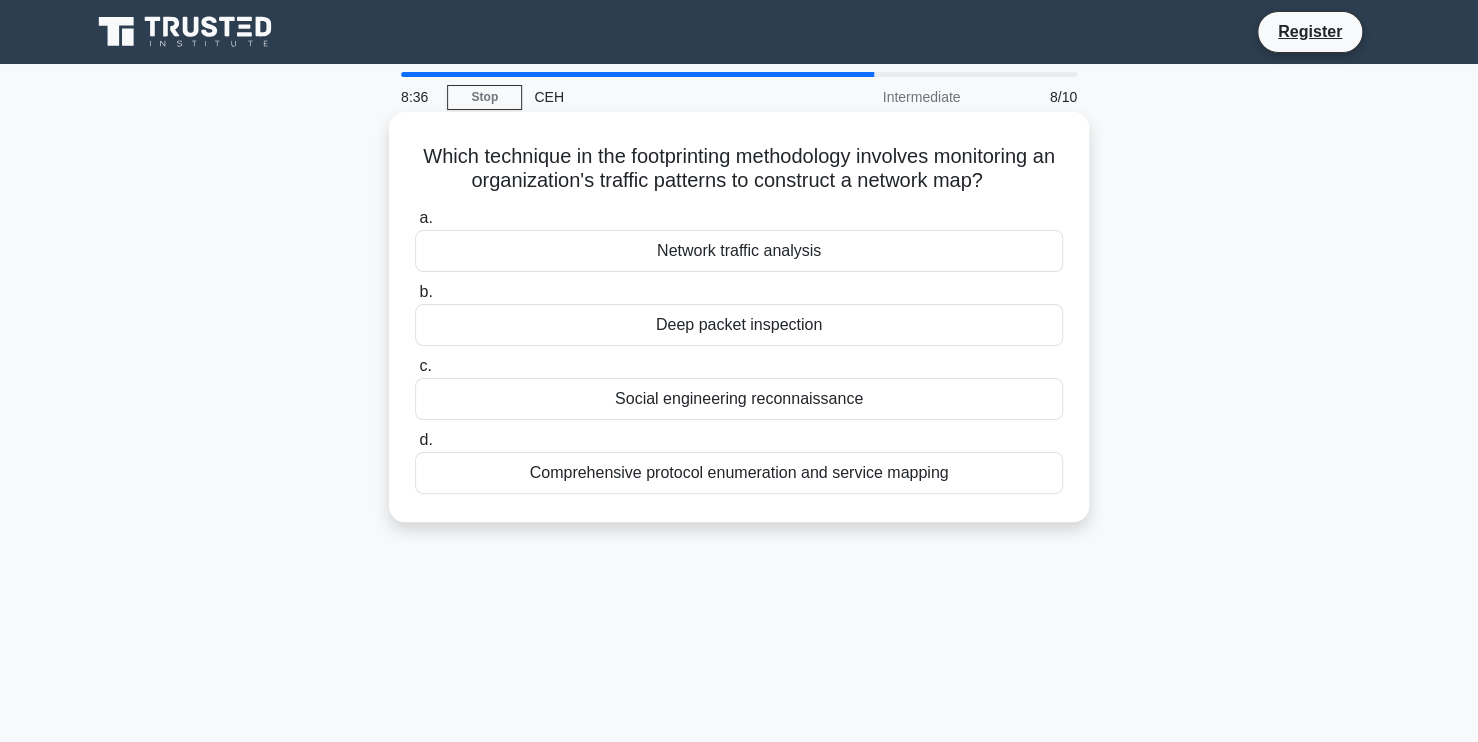 drag, startPoint x: 423, startPoint y: 153, endPoint x: 1029, endPoint y: 464, distance: 681.1439 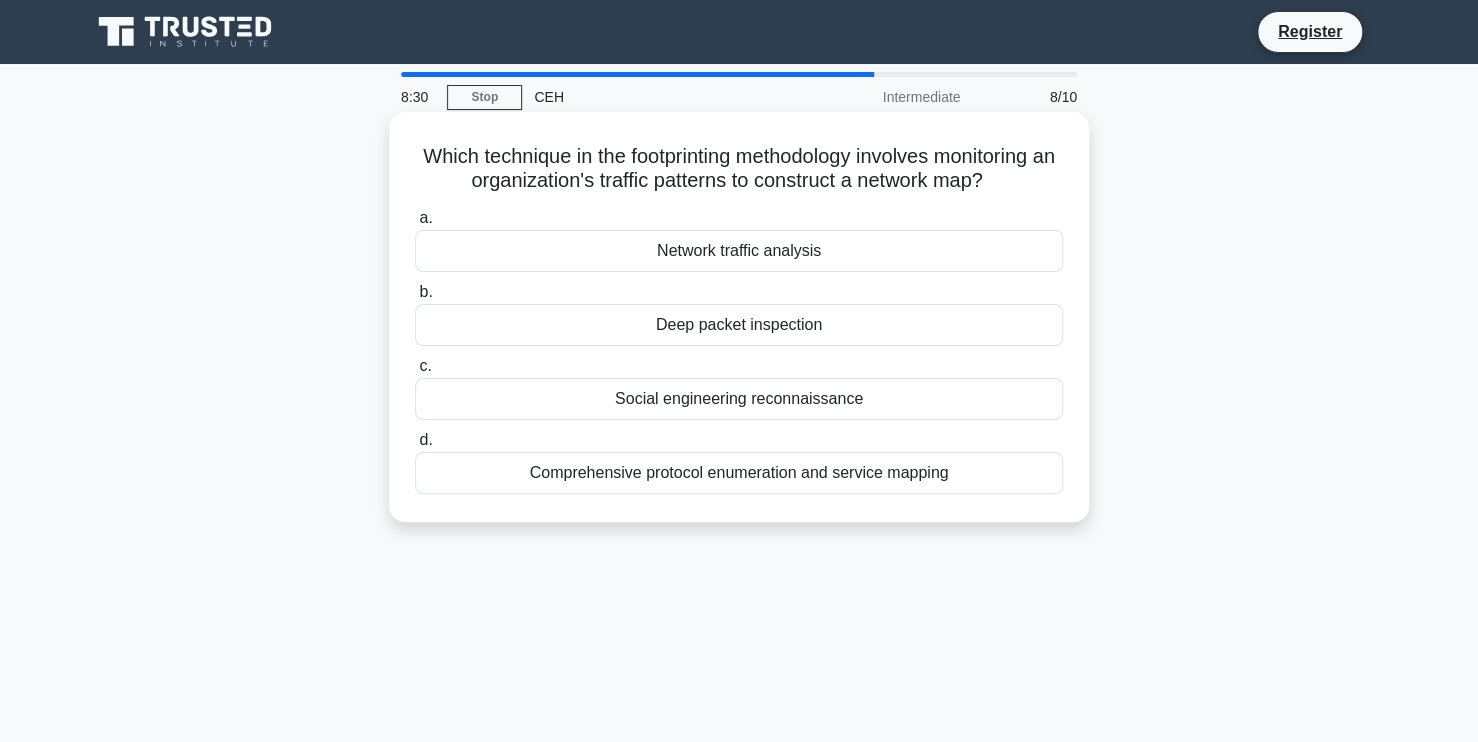 click on "Network traffic analysis" at bounding box center (739, 251) 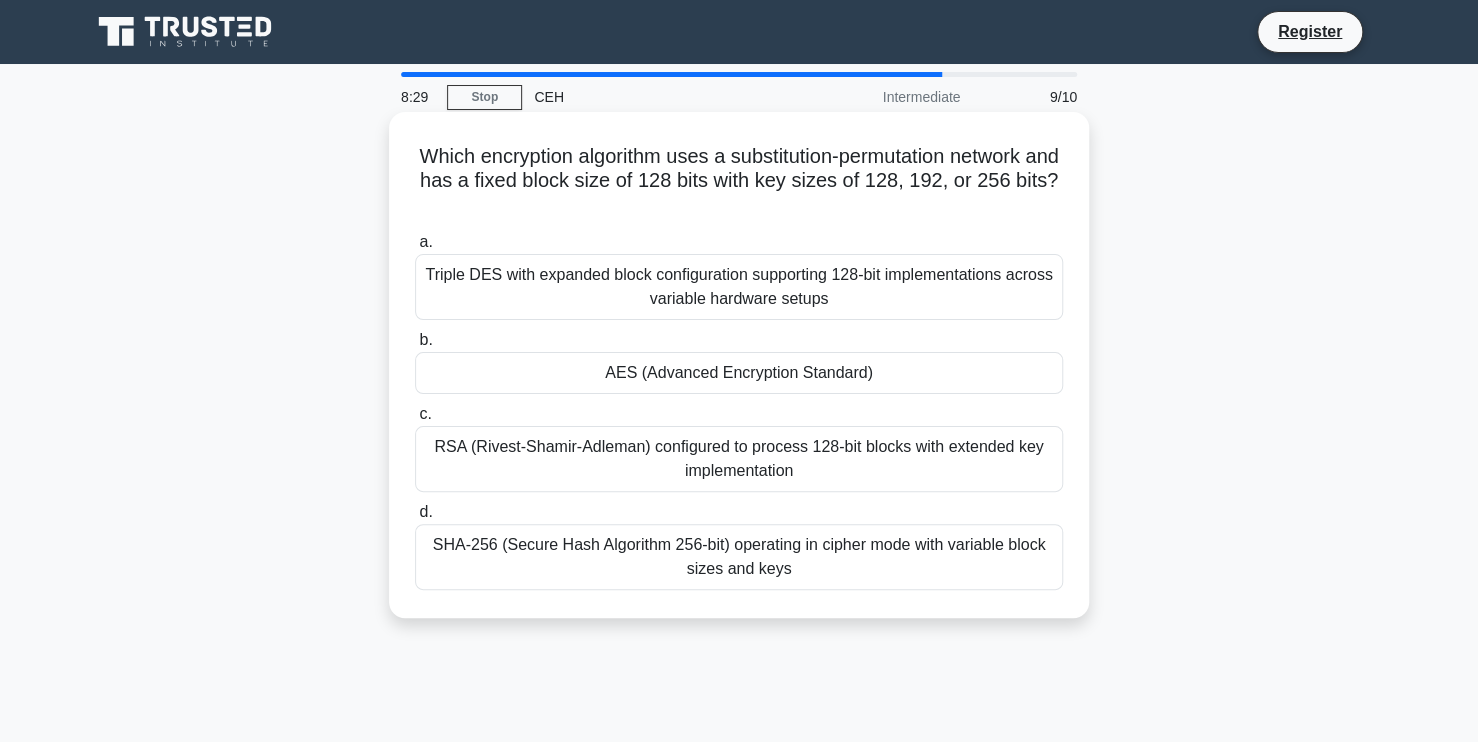drag, startPoint x: 424, startPoint y: 150, endPoint x: 879, endPoint y: 570, distance: 619.2132 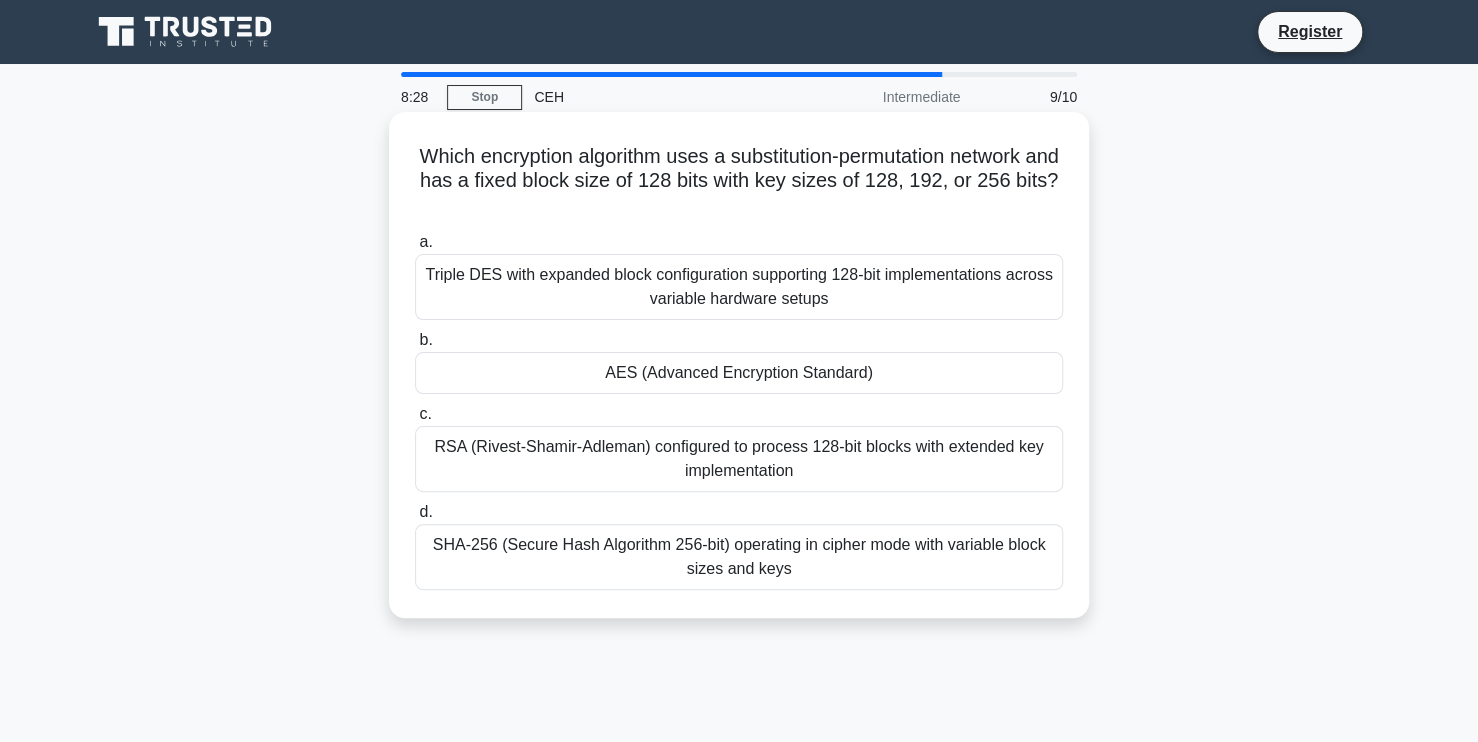 copy on "Which encryption algorithm uses a substitution-permutation network and has a fixed block size of 128 bits with key sizes of 128, 192, or 256 bits?
.spinner_0XTQ{transform-origin:center;animation:spinner_y6GP .75s linear infinite}@keyframes spinner_y6GP{100%{transform:rotate(360deg)}}
a.
Triple DES with expanded block configuration supporting 128-bit implementations across variable hardware setups
b.
AES (Advanced Encryption Standard)
c.
RSA (Rivest-Shamir-Adleman) configured to process 128-bit blocks with extended key implementation
d.
SHA-256 (Secure Hash Algorithm 256-bit) operating in cipher mode with variable block sizes and keys" 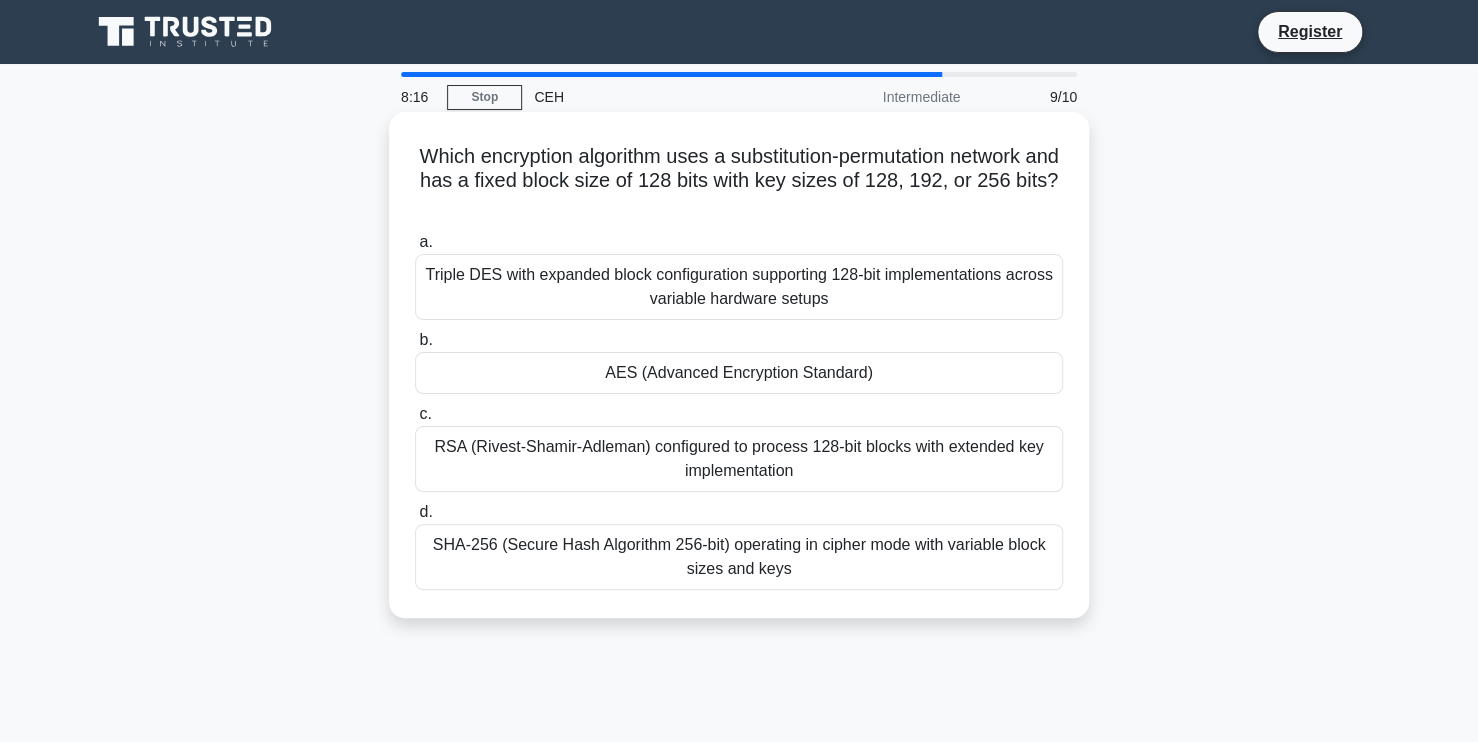 click on "AES (Advanced Encryption Standard)" at bounding box center (739, 373) 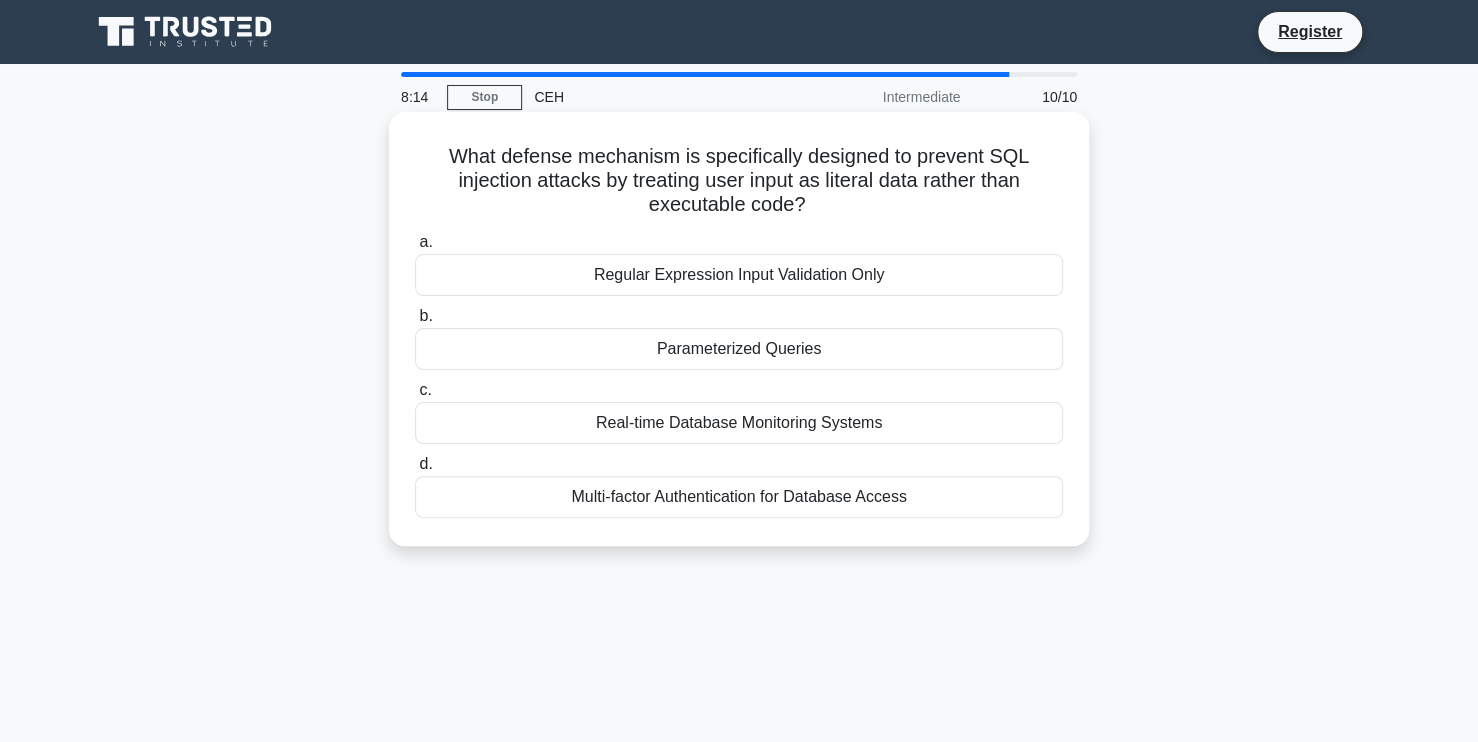 drag, startPoint x: 449, startPoint y: 148, endPoint x: 998, endPoint y: 506, distance: 655.4121 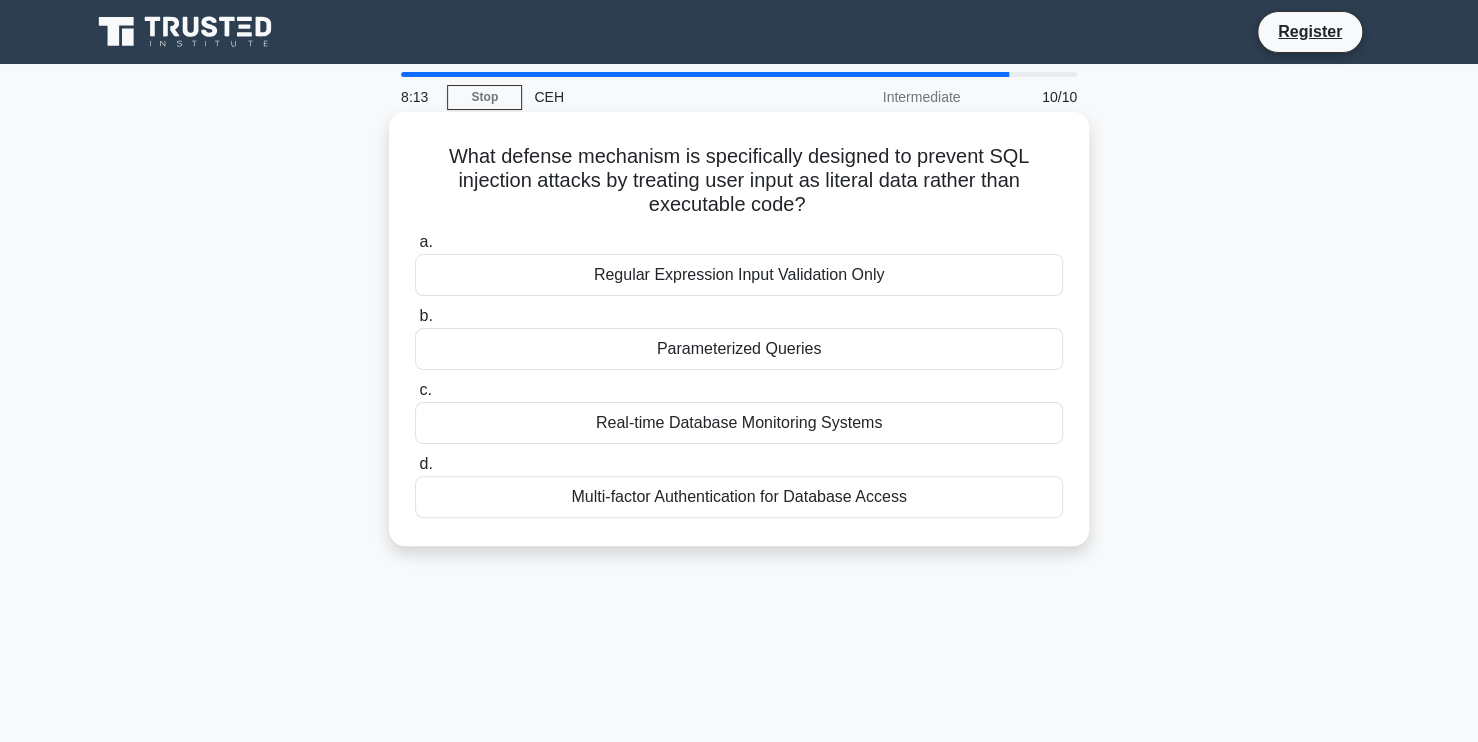 copy on "What defense mechanism is specifically designed to prevent SQL injection attacks by treating user input as literal data rather than executable code?
.spinner_0XTQ{transform-origin:center;animation:spinner_y6GP .75s linear infinite}@keyframes spinner_y6GP{100%{transform:rotate(360deg)}}
a.
Regular Expression Input Validation Only
b.
Parameterized Queries
c.
Real-time Database Monitoring Systems
d.
Multi-factor Authentication for Database Access" 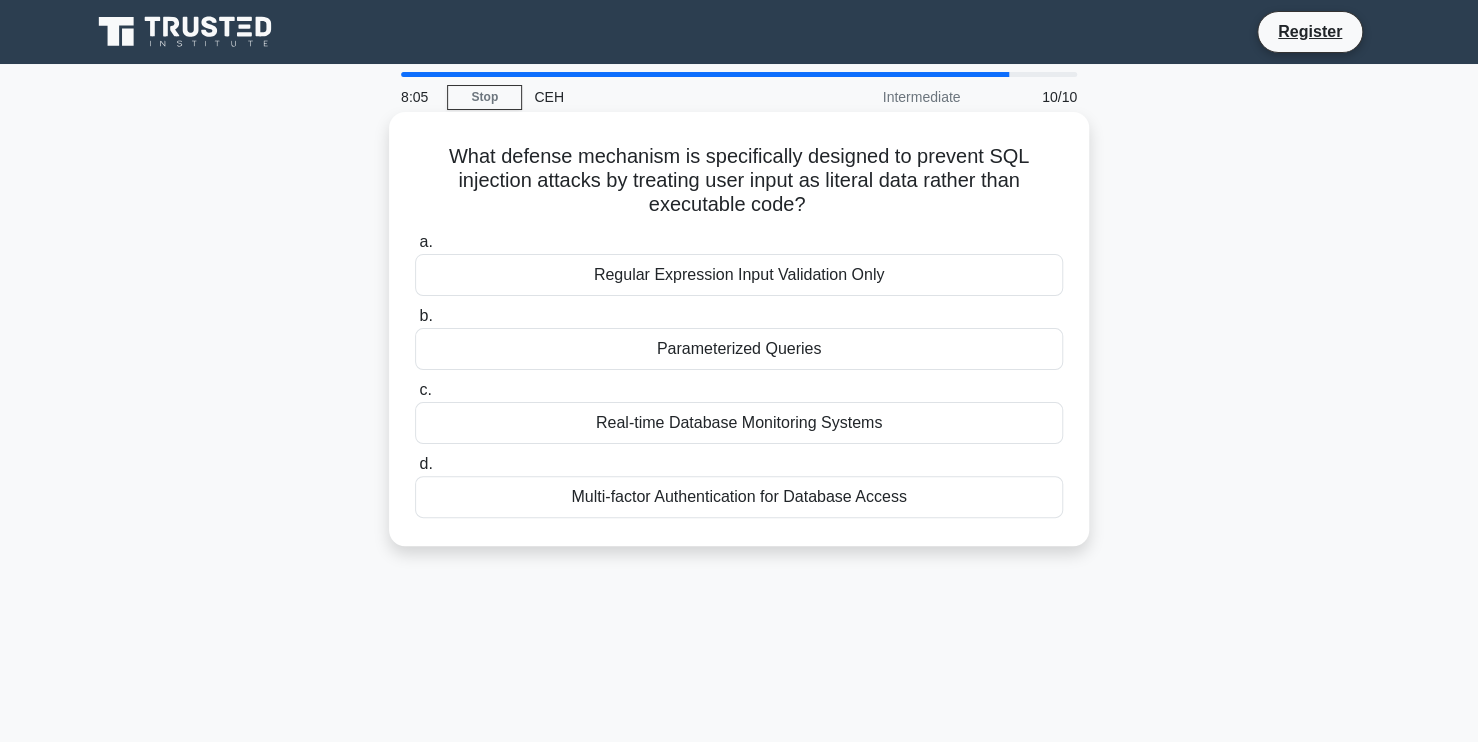 click on "Parameterized Queries" at bounding box center [739, 349] 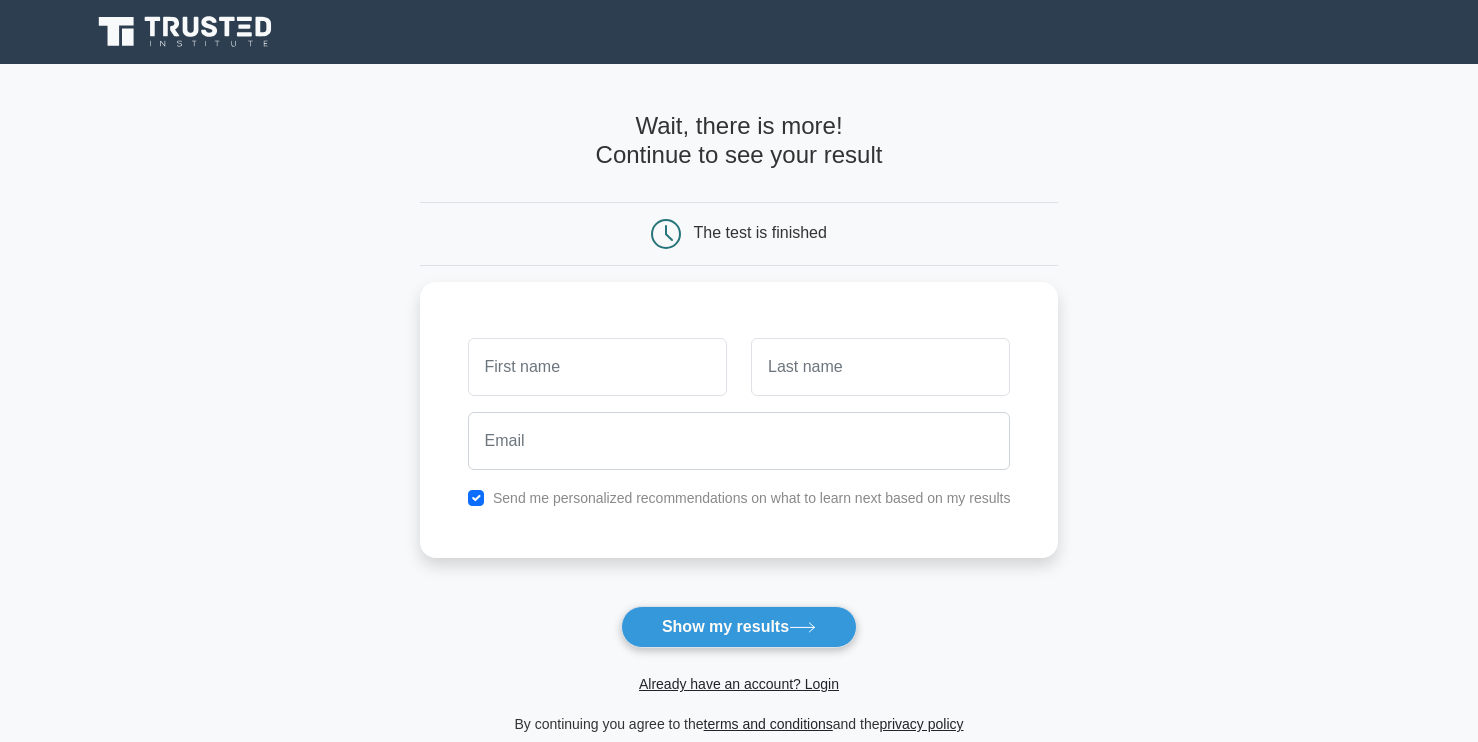 scroll, scrollTop: 0, scrollLeft: 0, axis: both 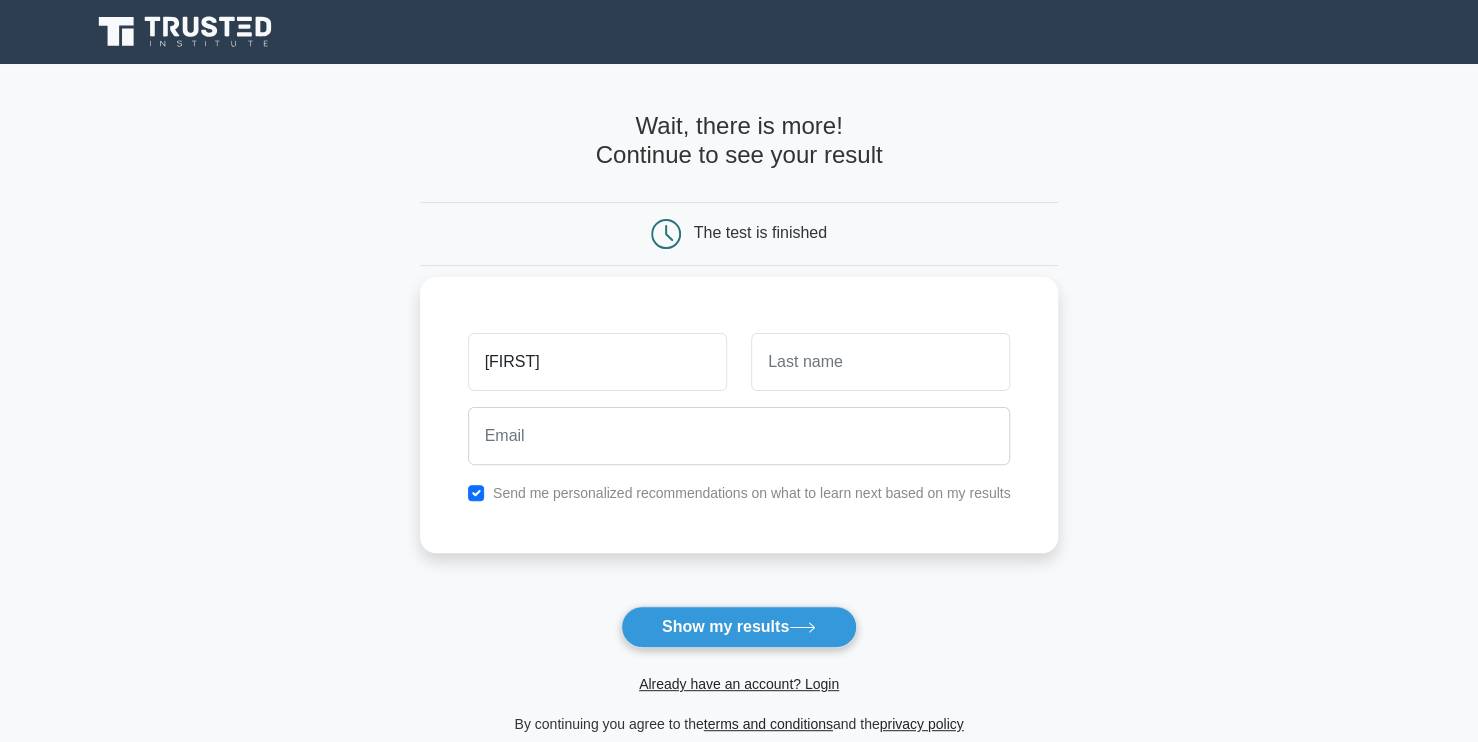 type on "[FIRST]" 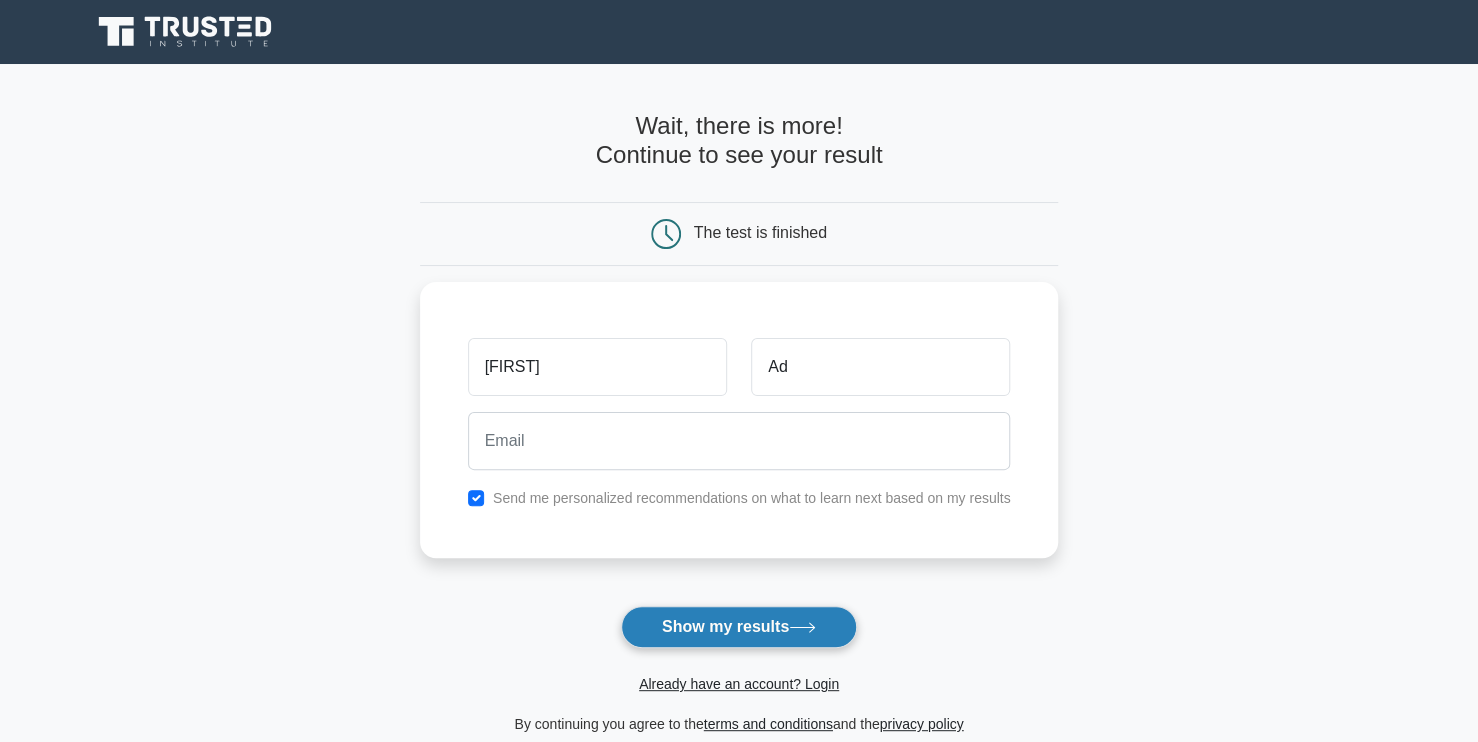 click on "Show my results" at bounding box center (739, 627) 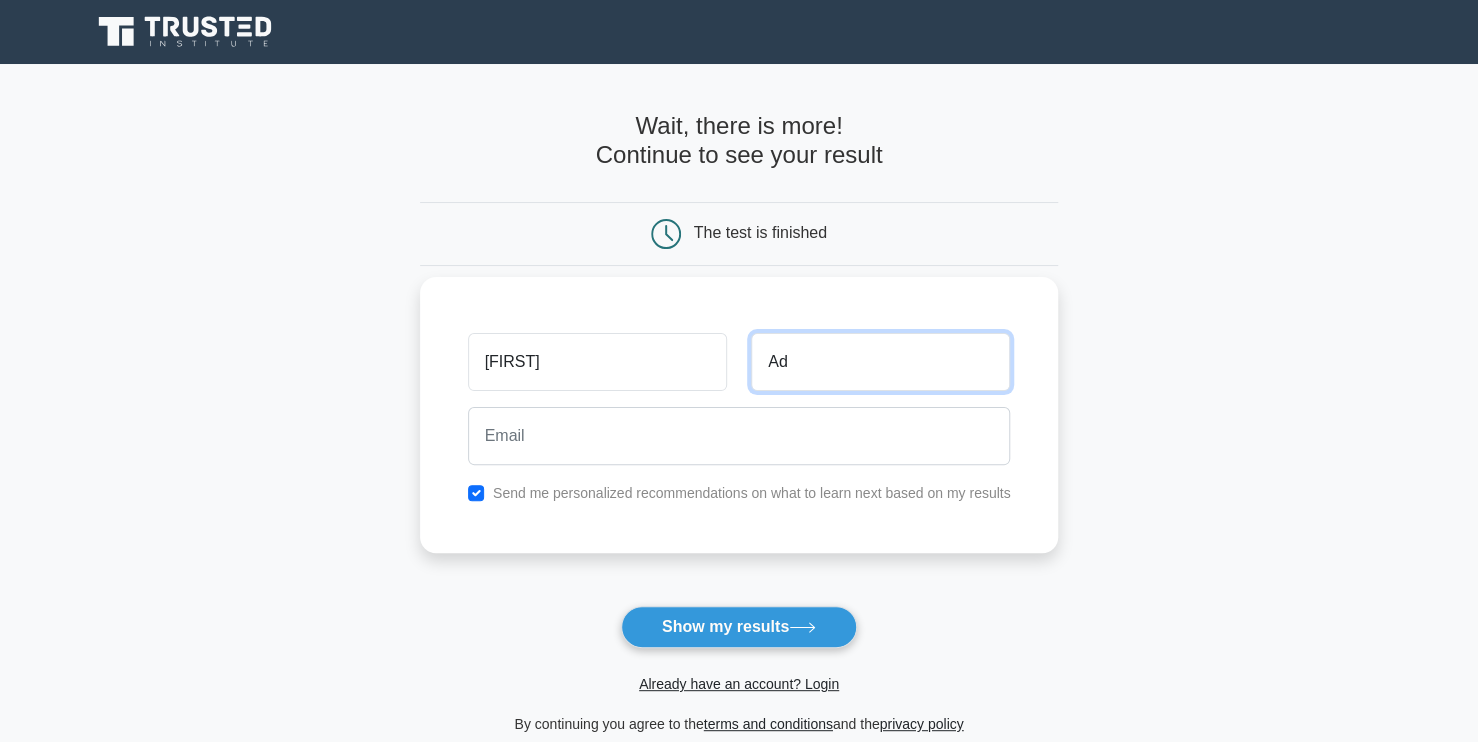 click on "Ad" at bounding box center (880, 362) 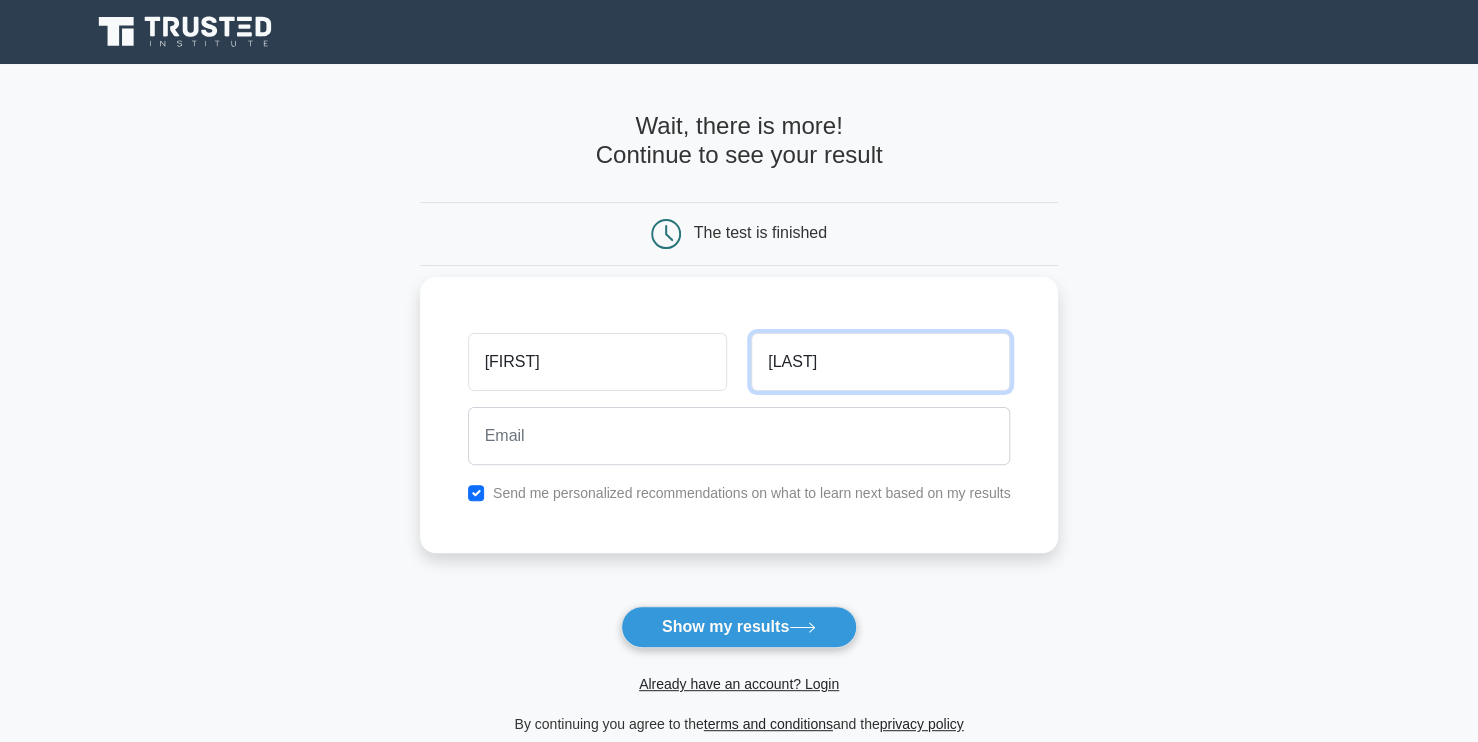type on "[LAST]" 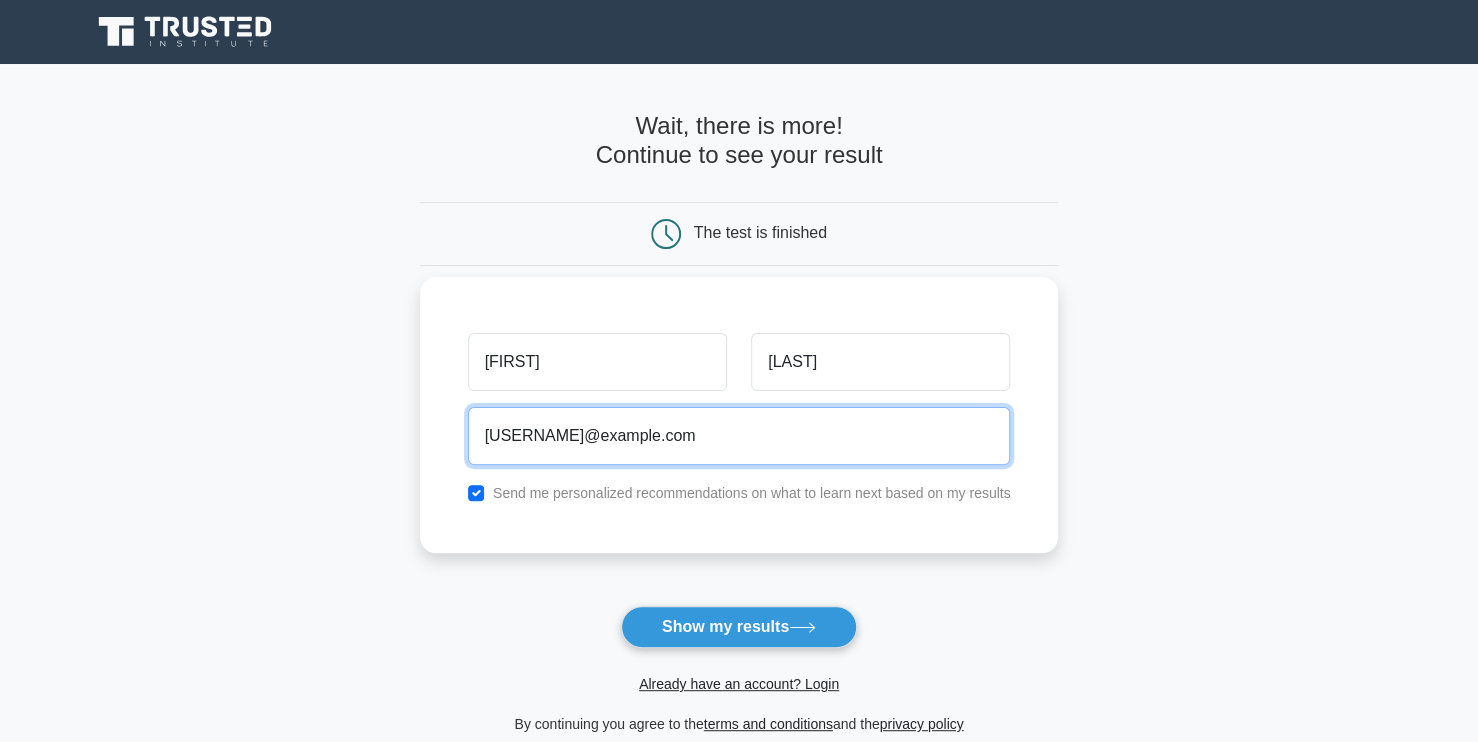 type on "[USERNAME]@example.com" 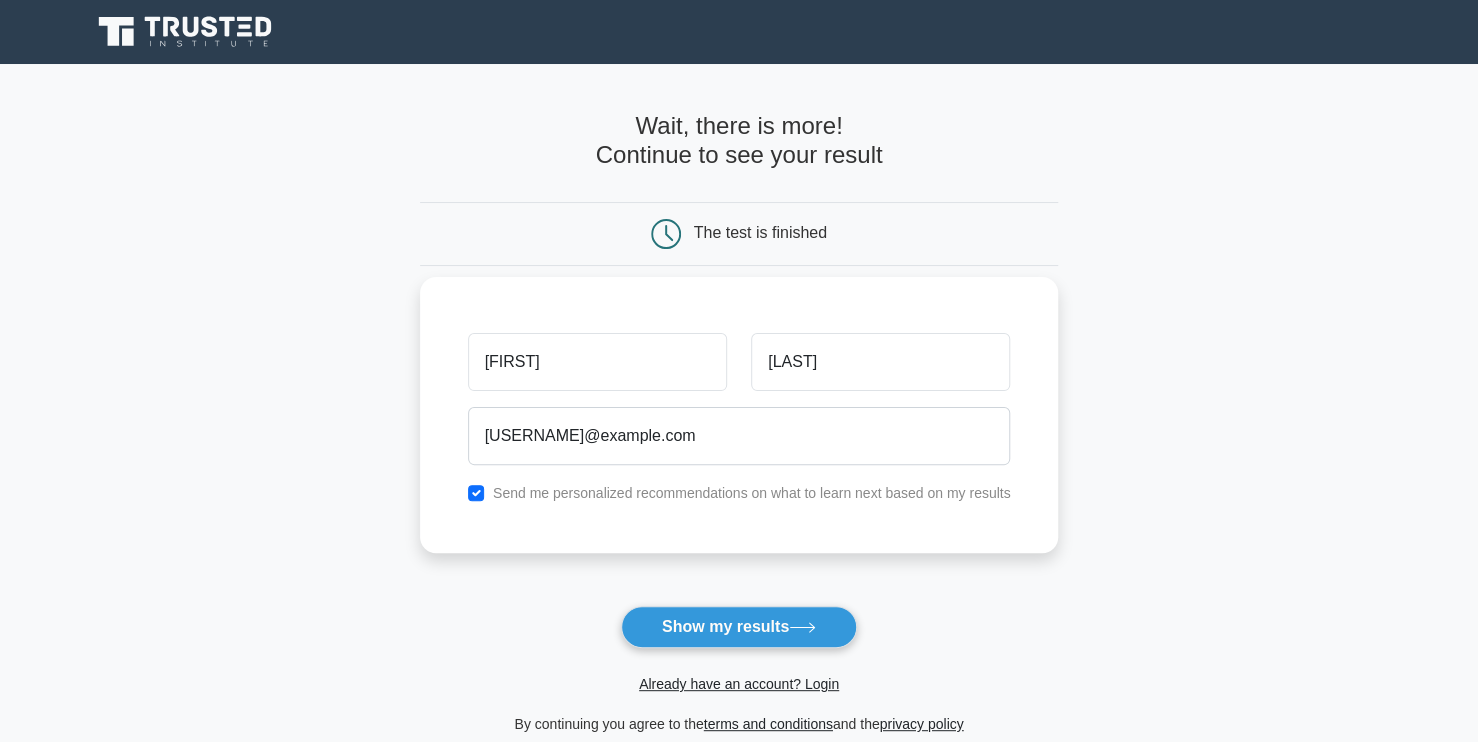 click on "Send me personalized recommendations on what to learn next based on my results" at bounding box center (752, 493) 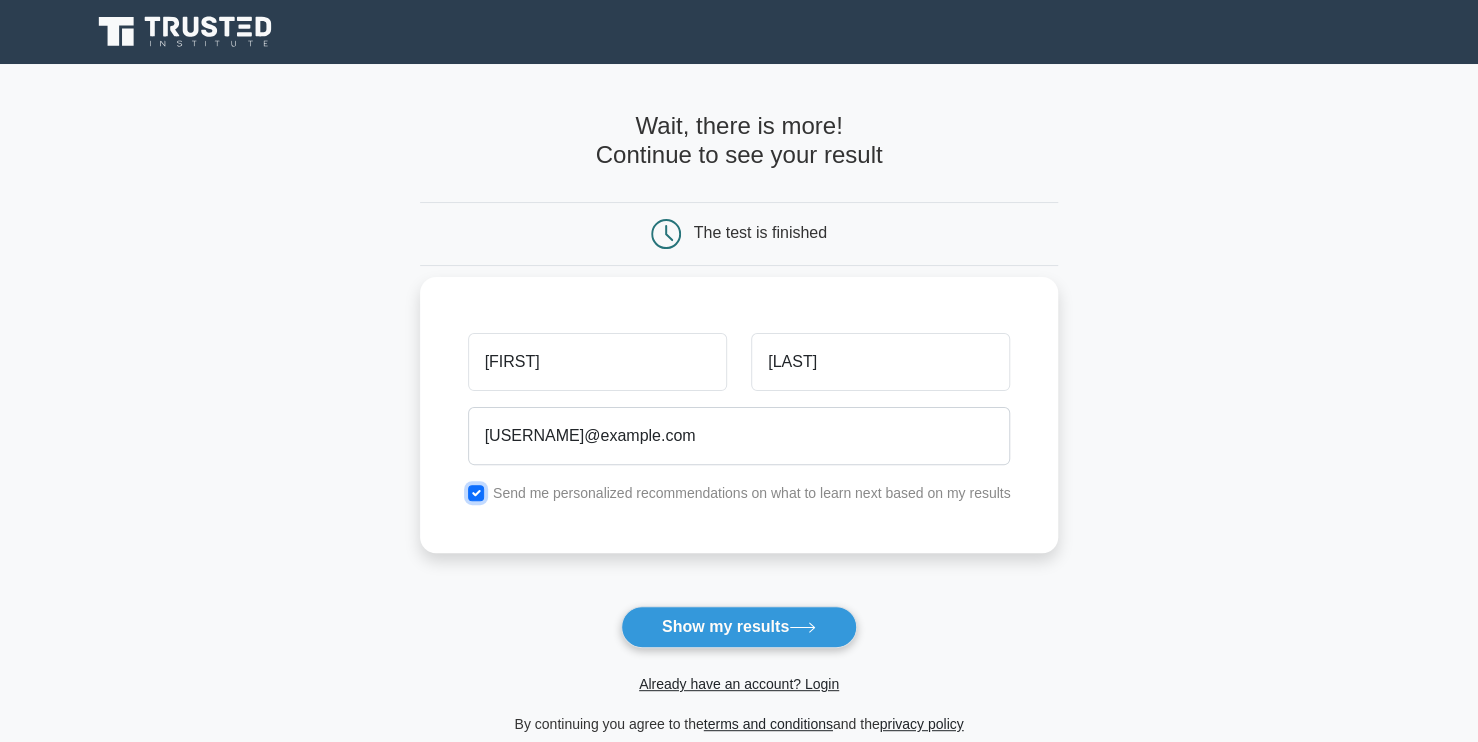 click at bounding box center (476, 493) 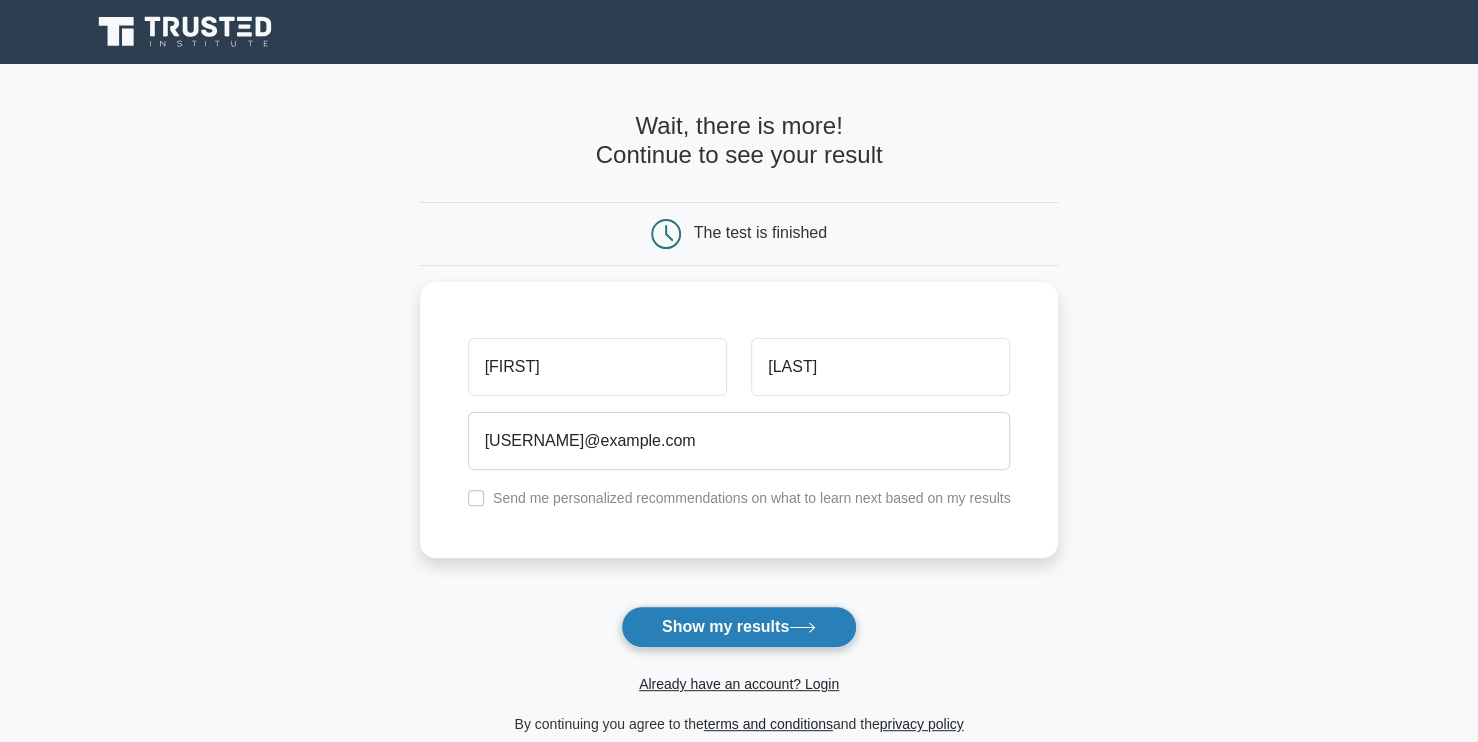 click on "Show my results" at bounding box center (739, 627) 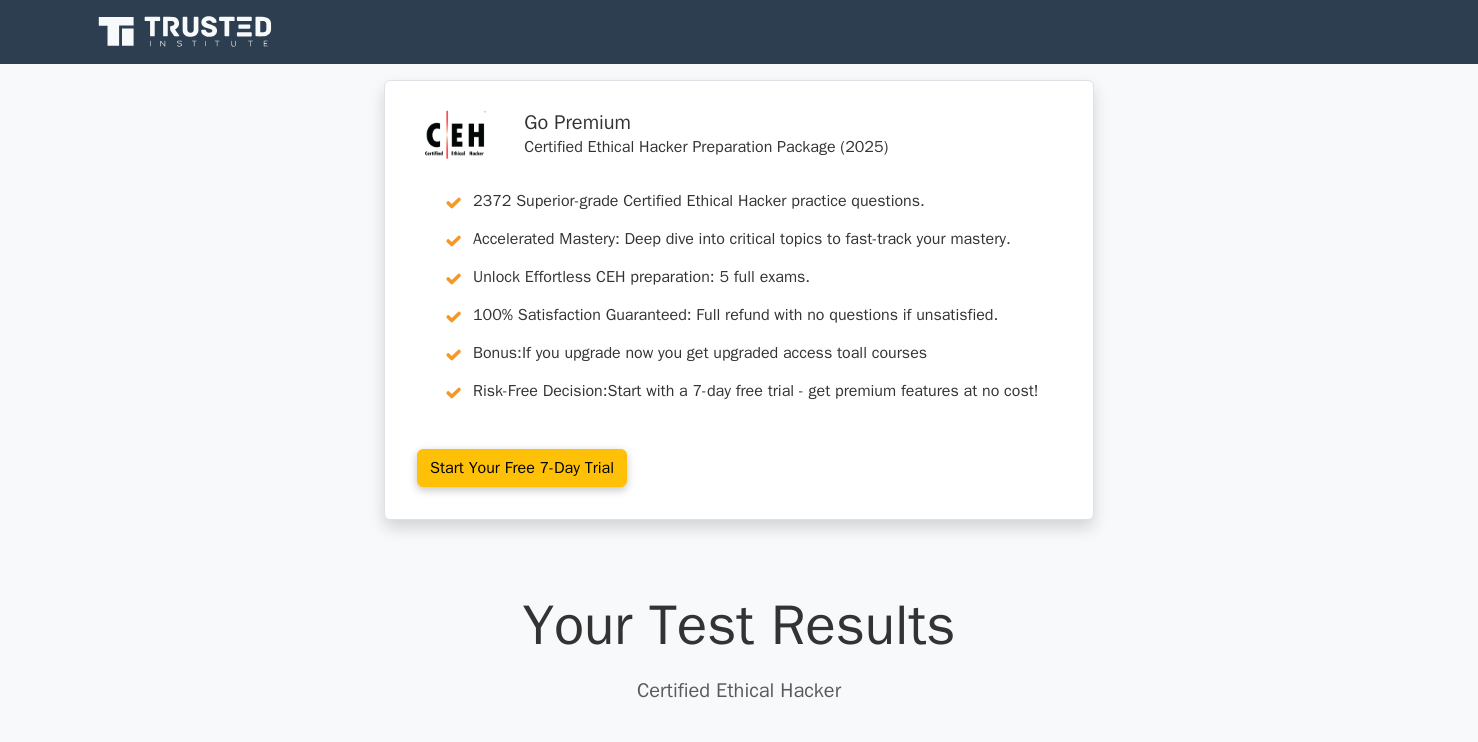 scroll, scrollTop: 0, scrollLeft: 0, axis: both 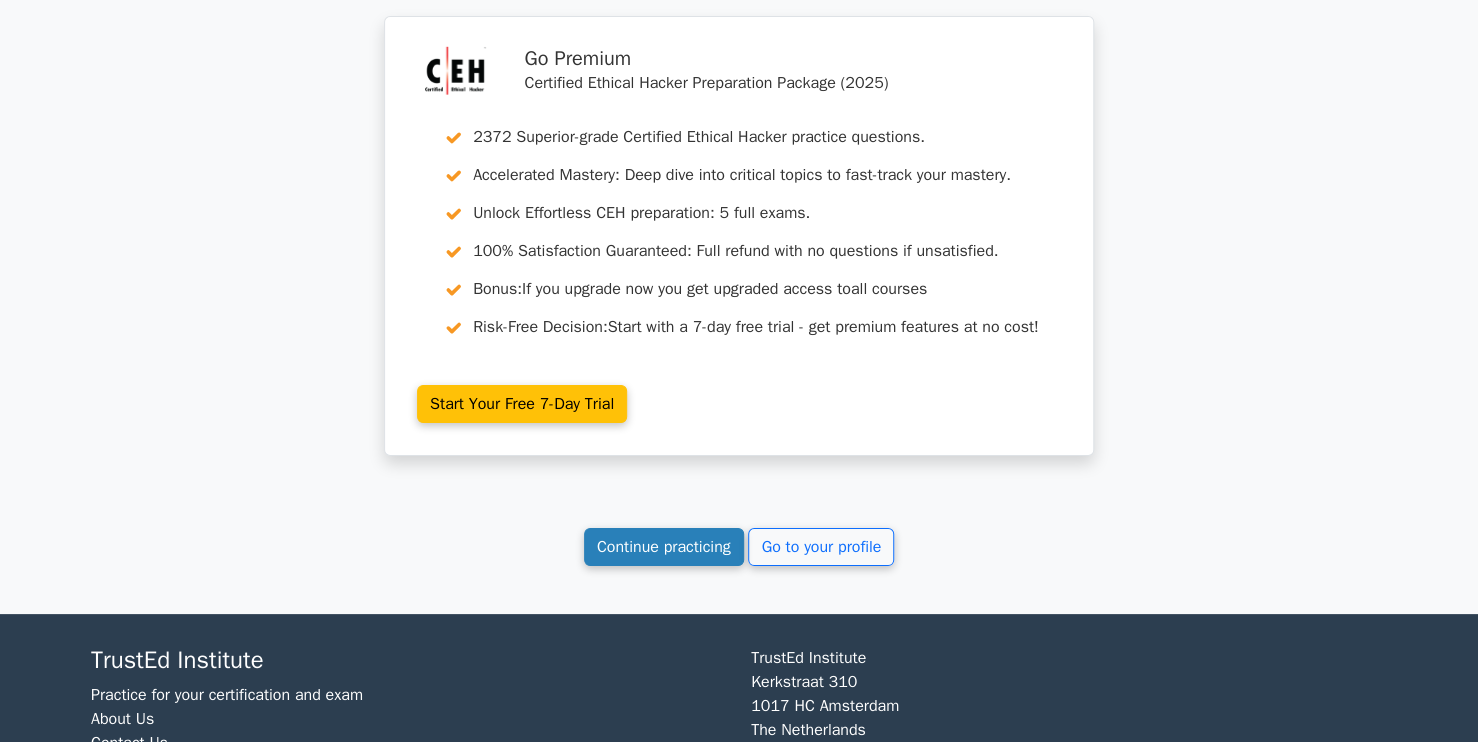 click on "Continue practicing" at bounding box center [664, 547] 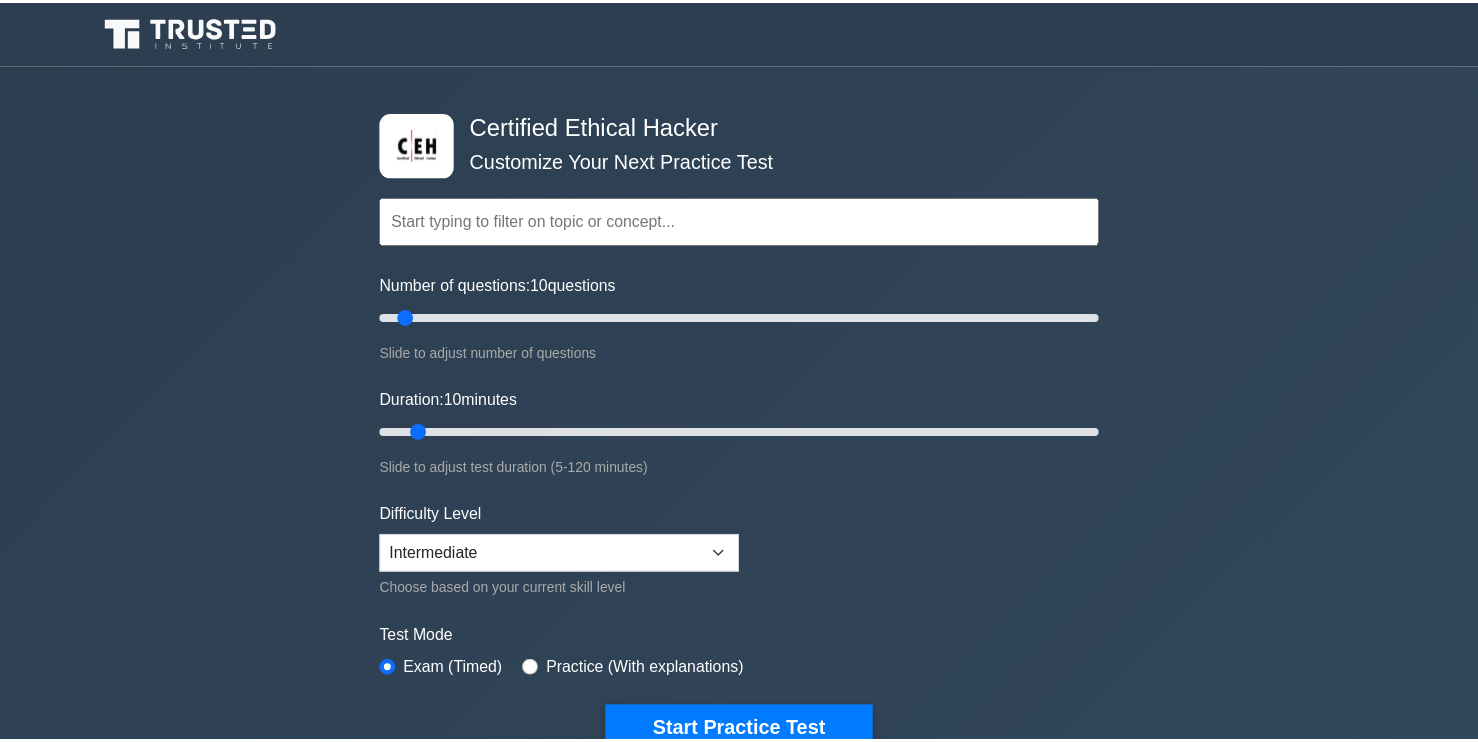 scroll, scrollTop: 0, scrollLeft: 0, axis: both 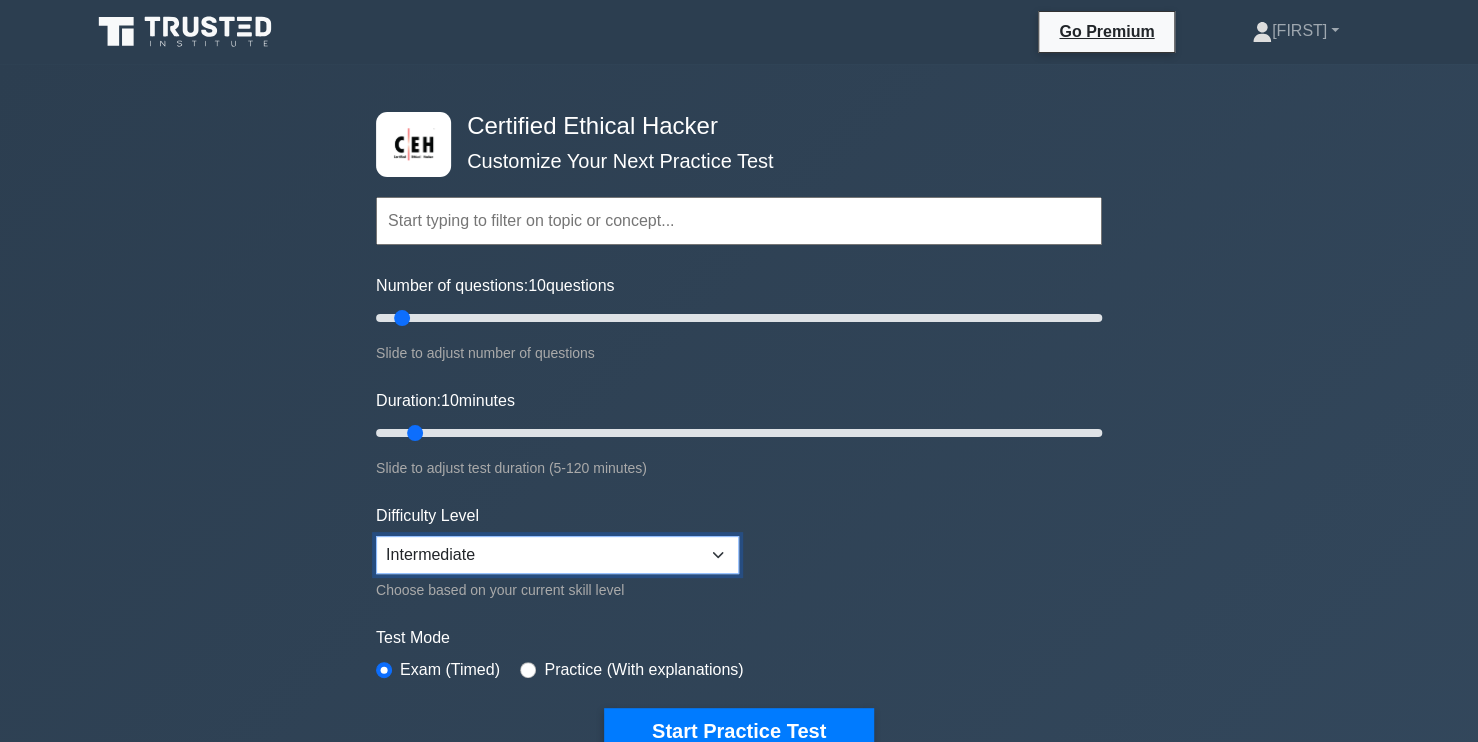 click on "Beginner
Intermediate
Expert" at bounding box center [557, 555] 